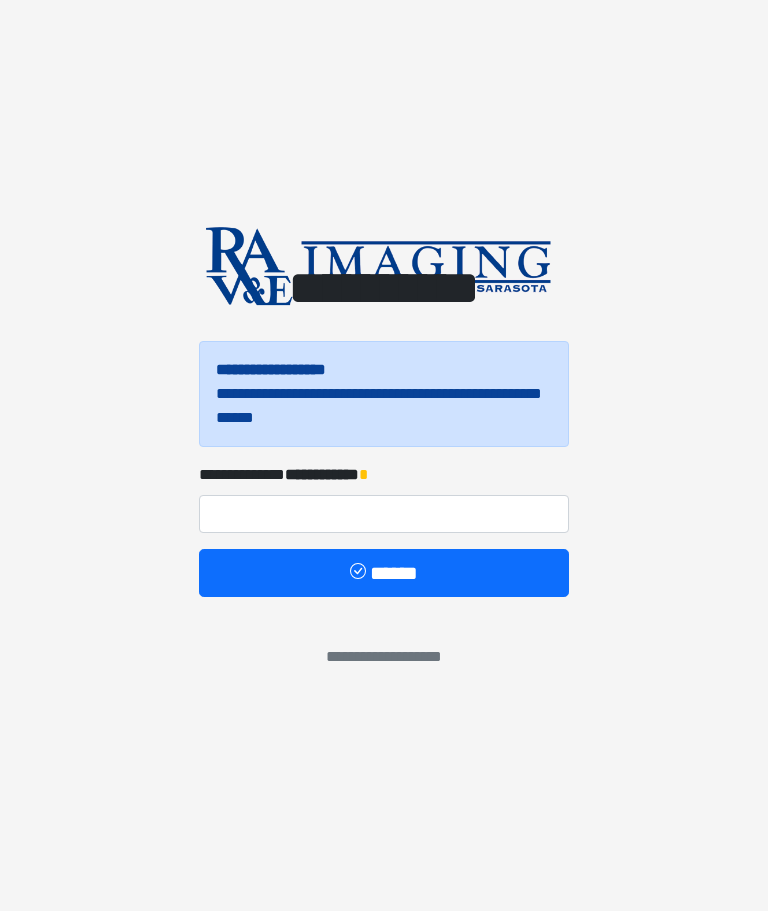 scroll, scrollTop: 0, scrollLeft: 0, axis: both 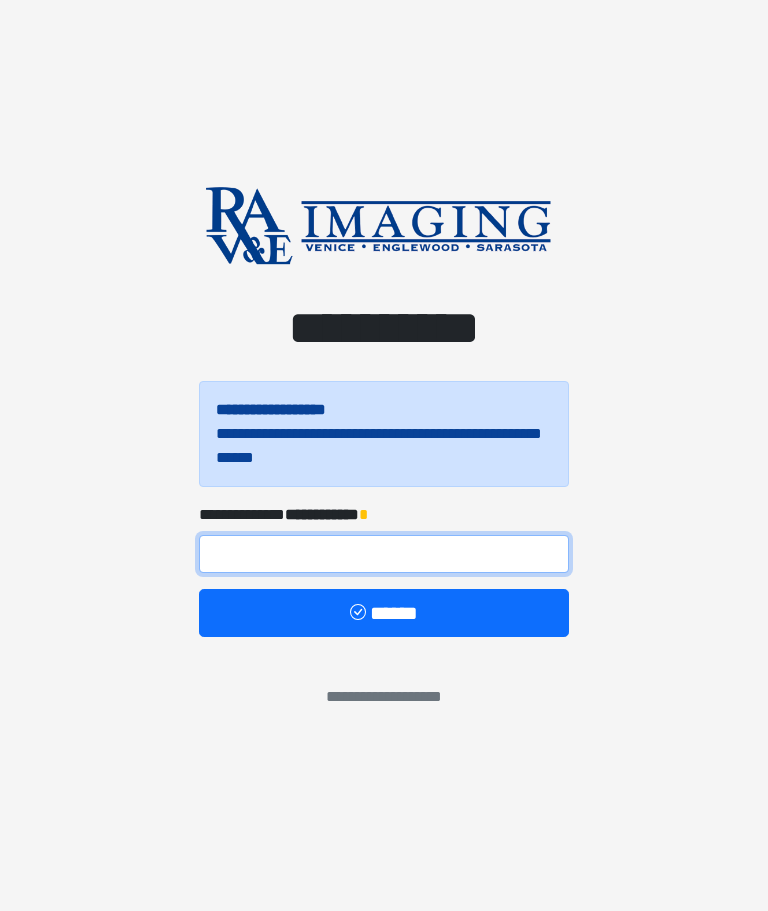 click at bounding box center (384, 554) 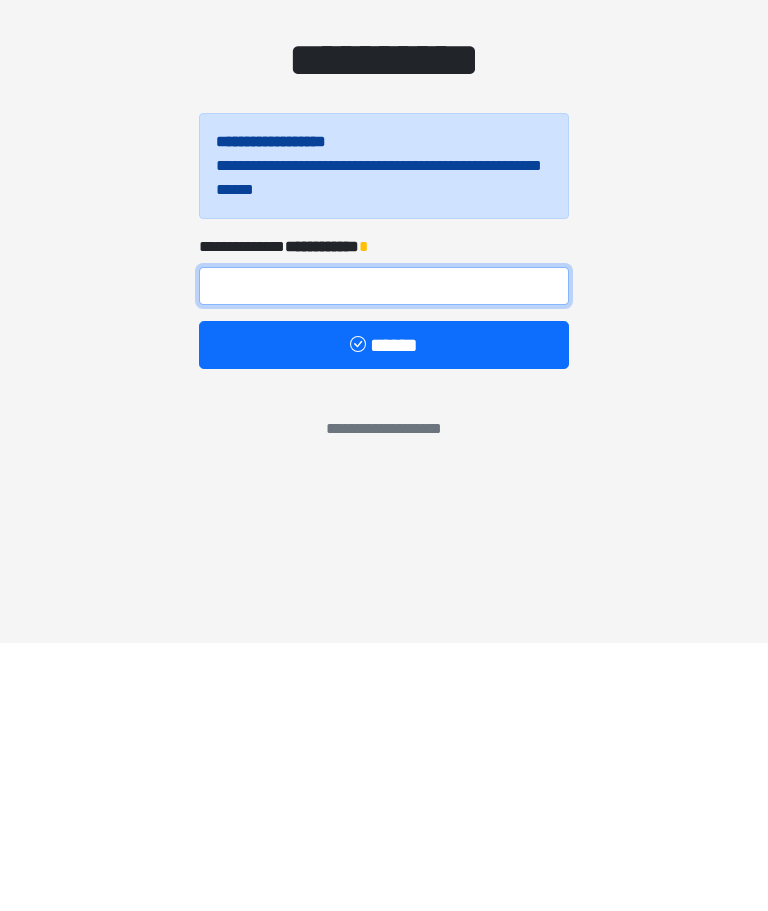 type on "**********" 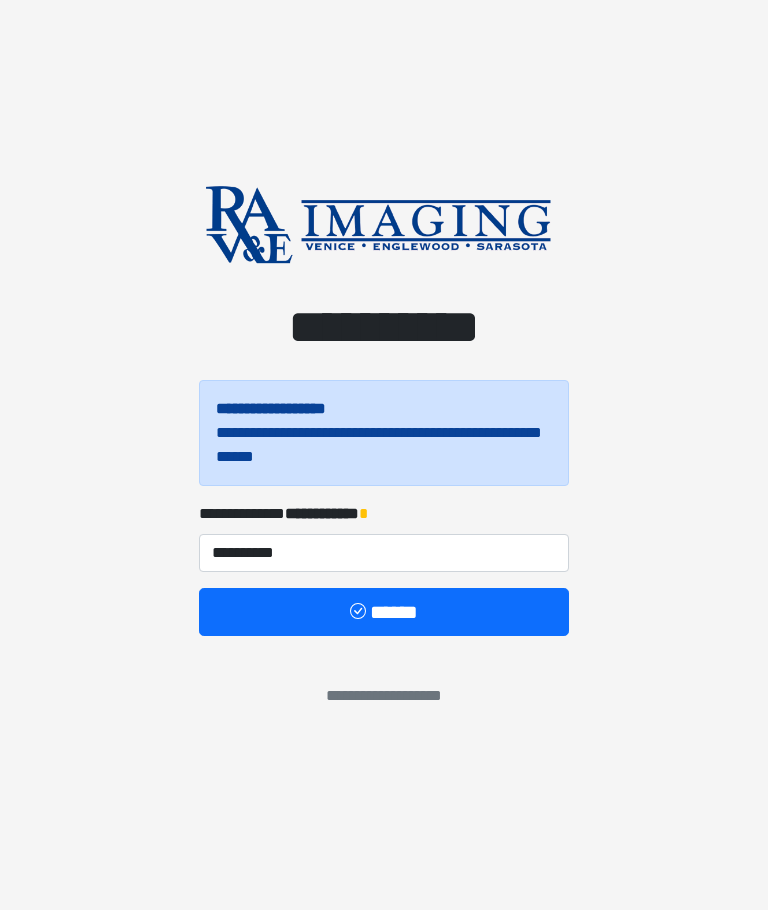 click on "******" at bounding box center (384, 613) 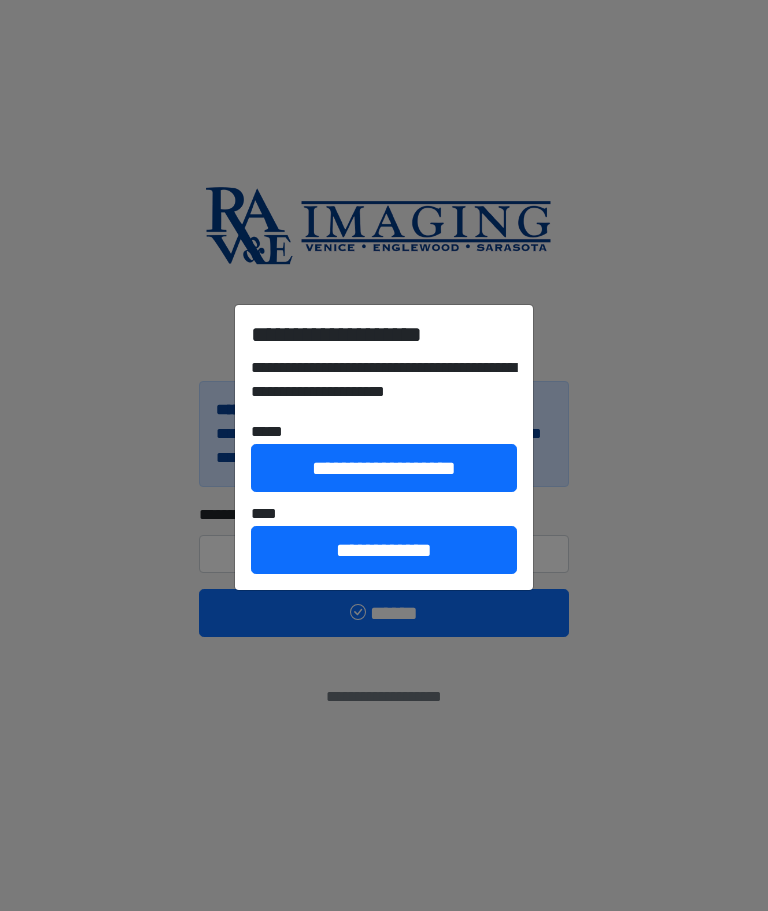click on "**********" at bounding box center [384, 455] 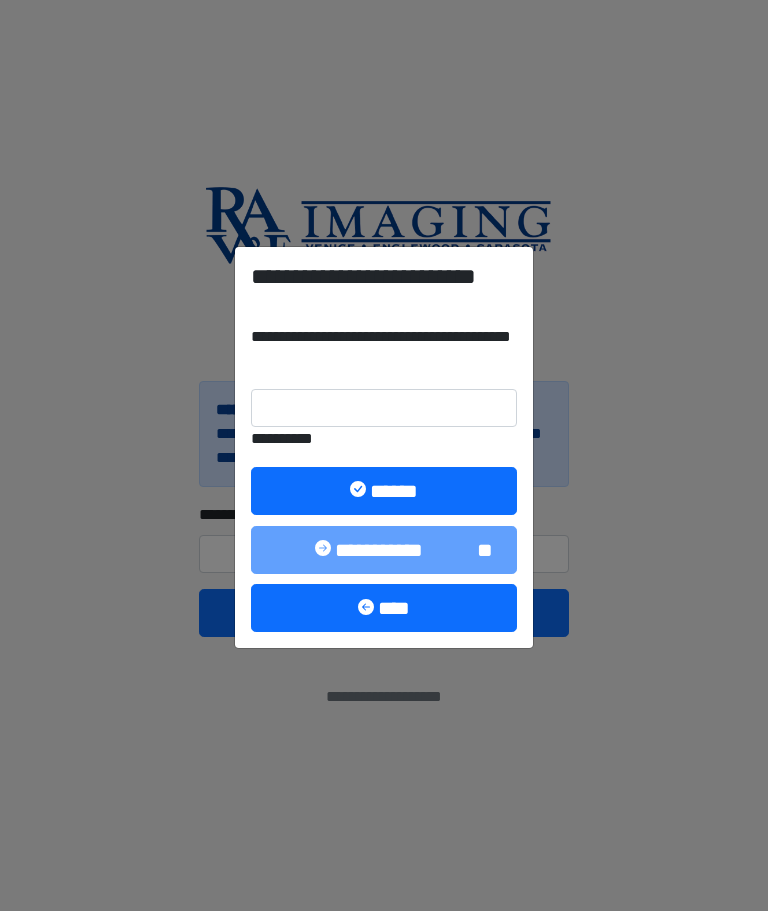click on "**********" at bounding box center (384, 447) 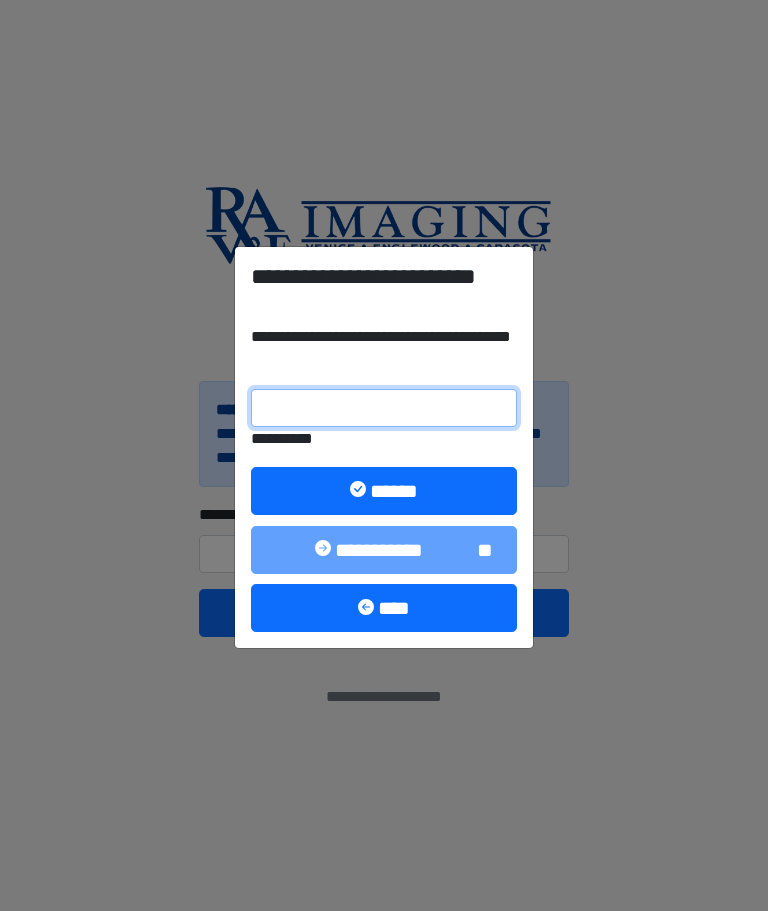 click on "**********" at bounding box center [384, 408] 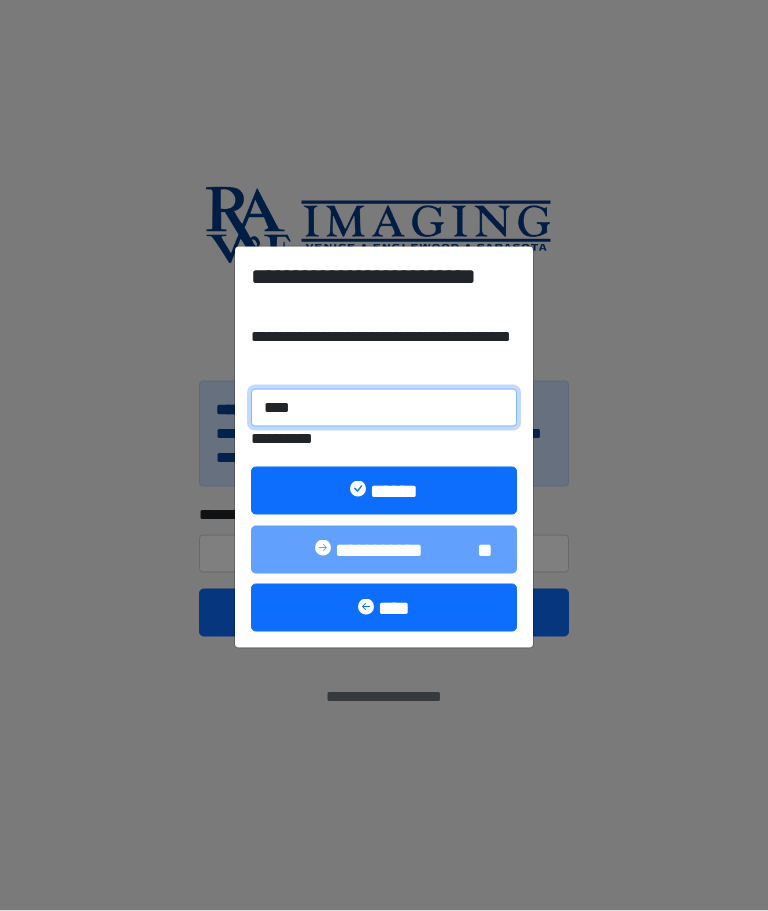 type on "******" 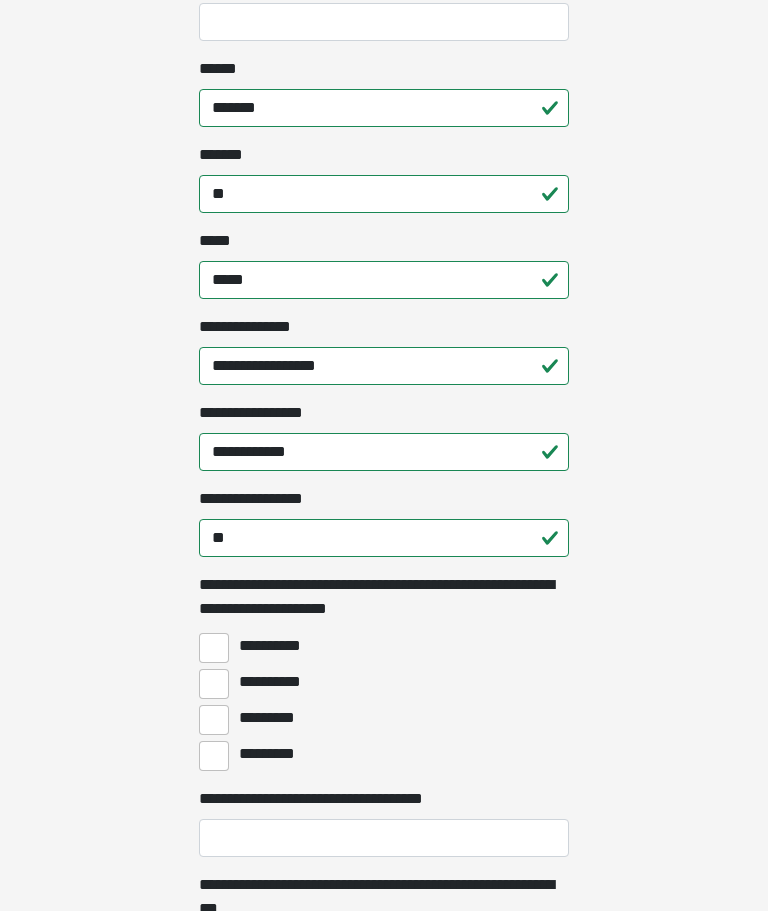 scroll, scrollTop: 1052, scrollLeft: 0, axis: vertical 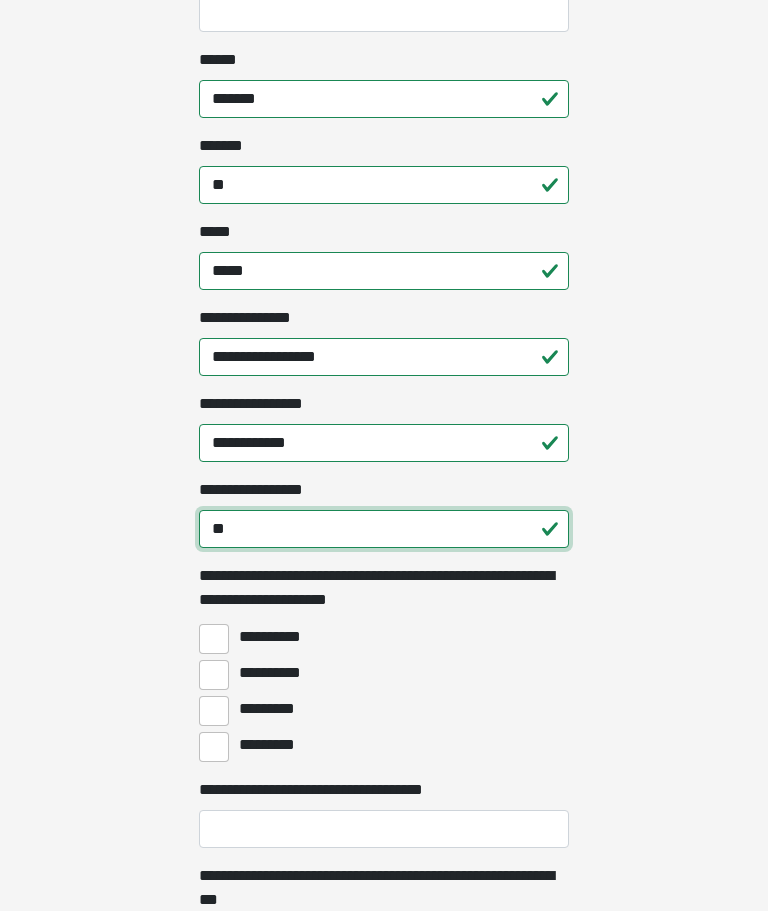 click on "**" at bounding box center (384, 530) 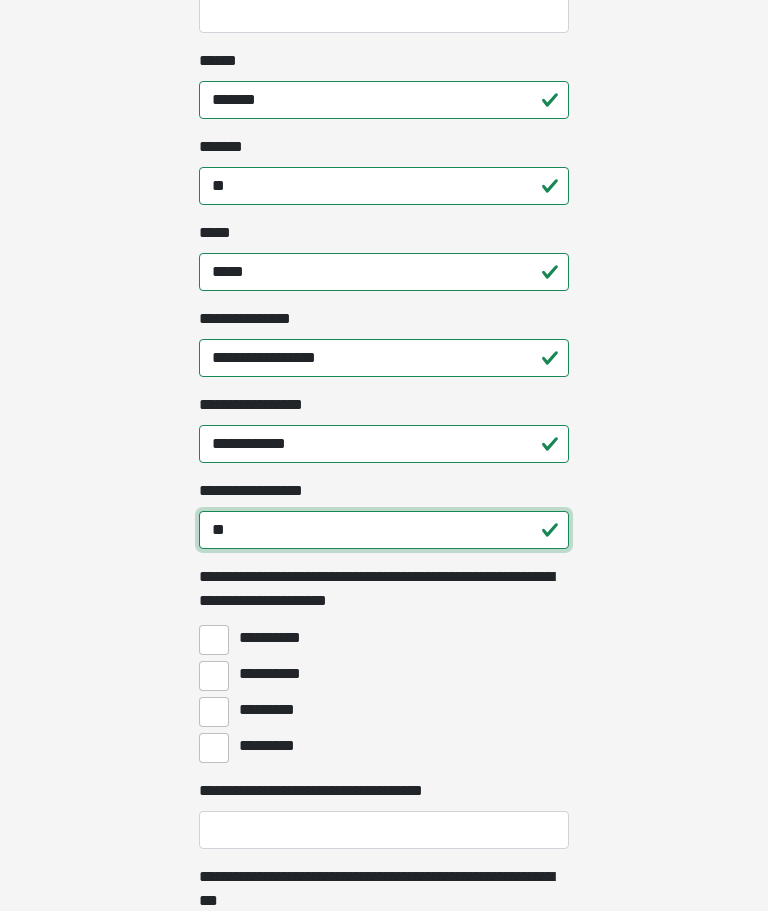 type 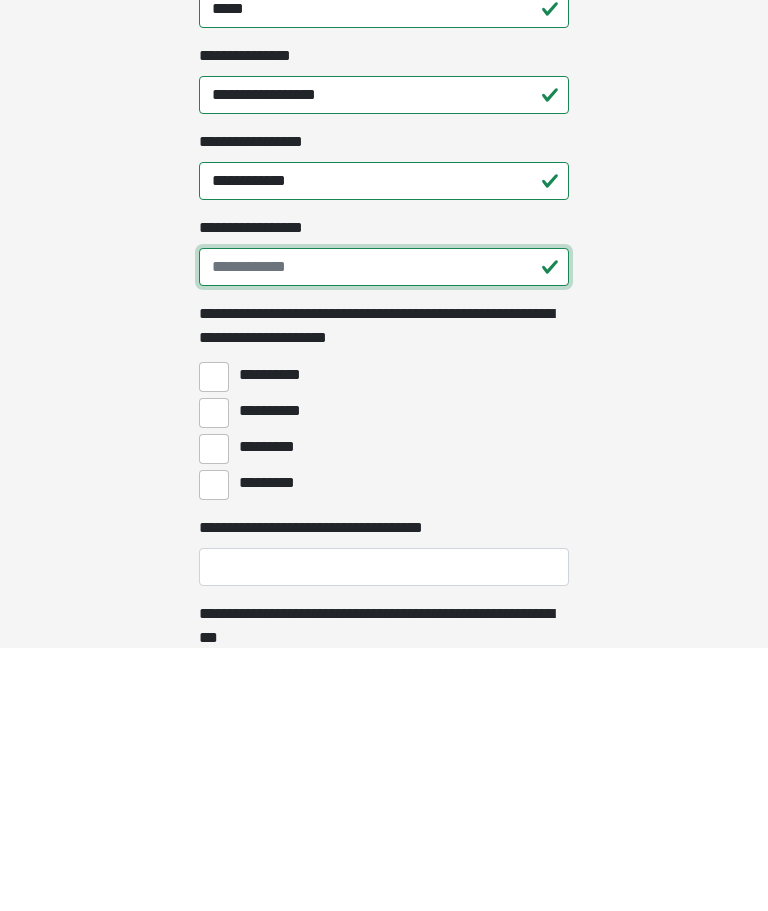click on "**********" at bounding box center (214, 676) 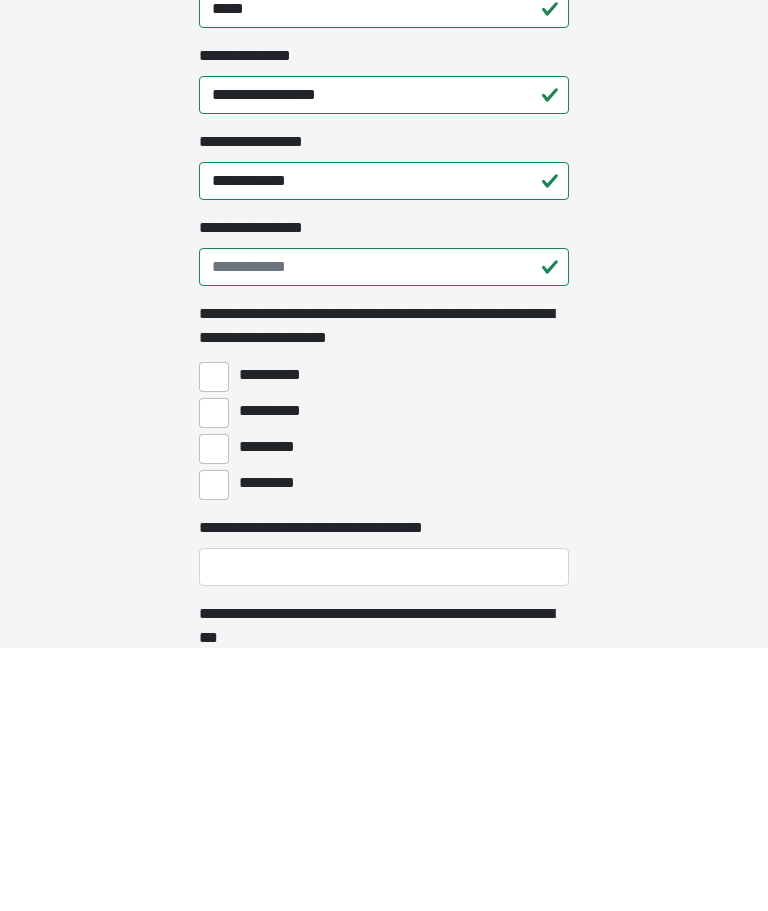 scroll, scrollTop: 1316, scrollLeft: 0, axis: vertical 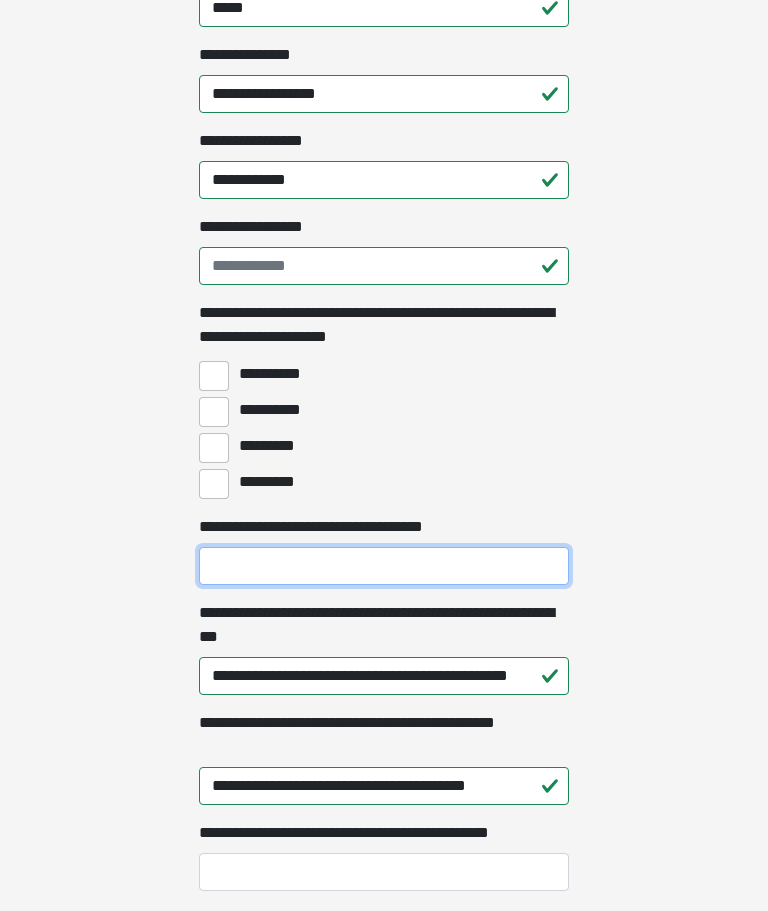 click on "**********" at bounding box center [384, 566] 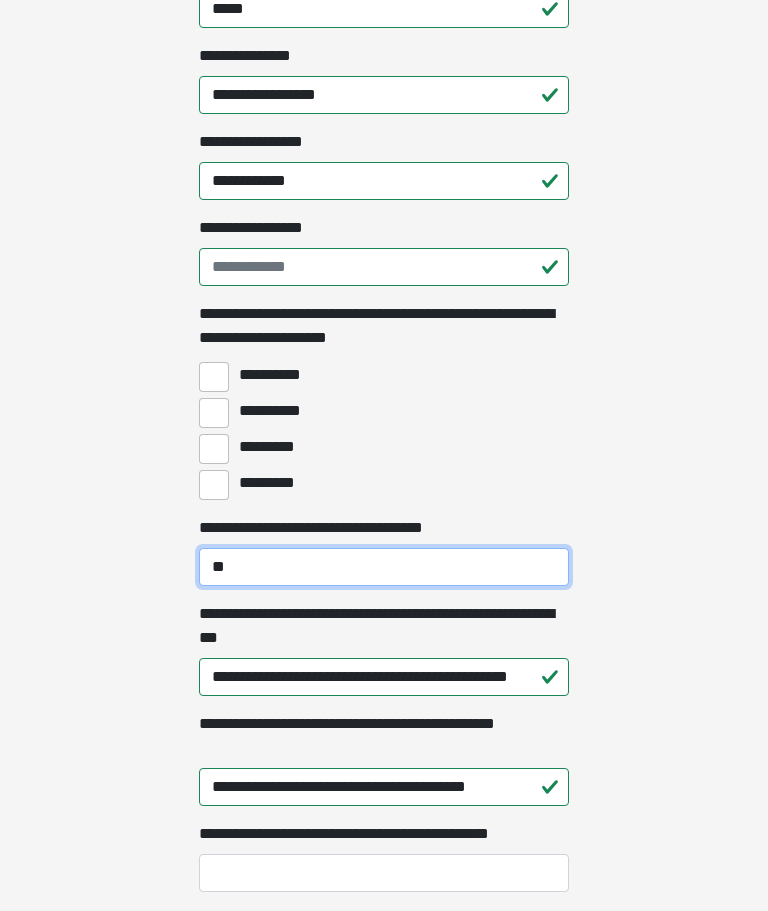 type on "*" 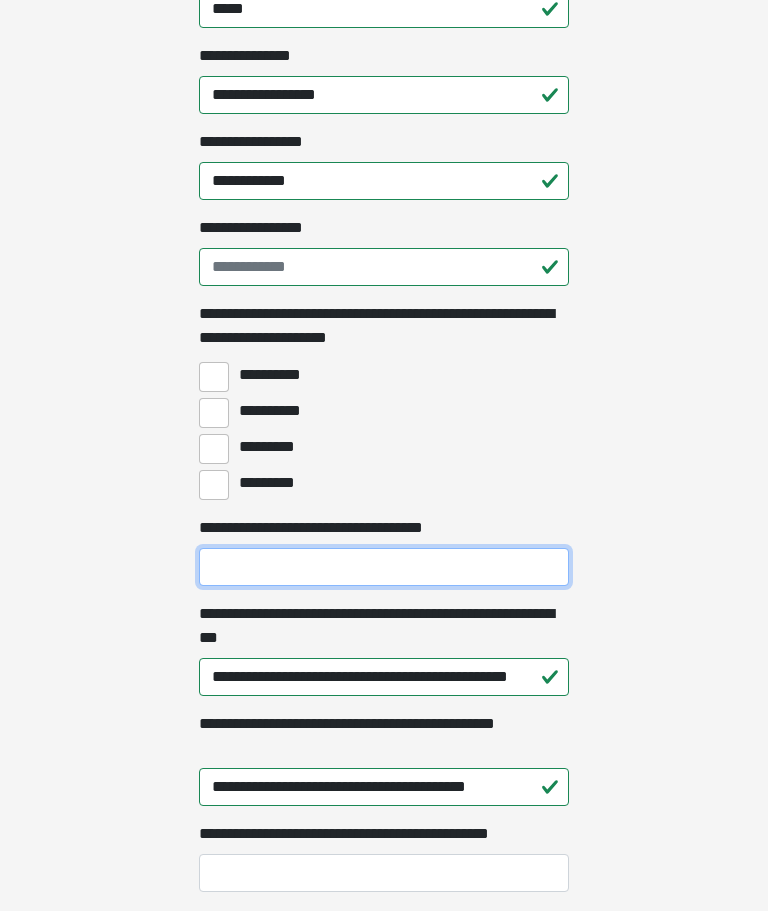 type on "*" 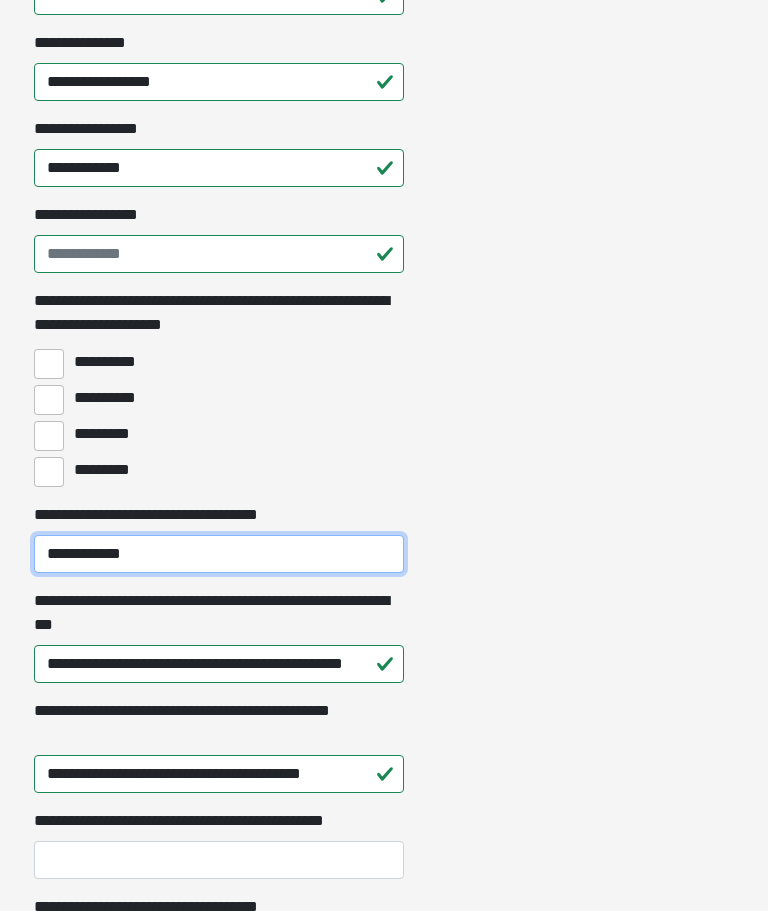scroll, scrollTop: 1316, scrollLeft: 0, axis: vertical 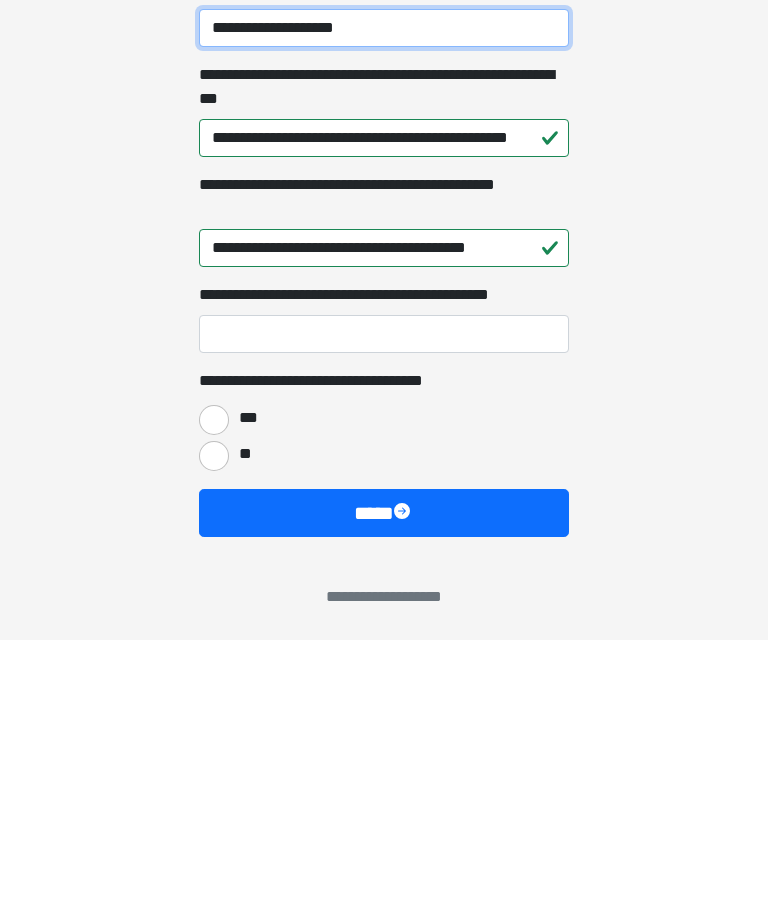 type on "**********" 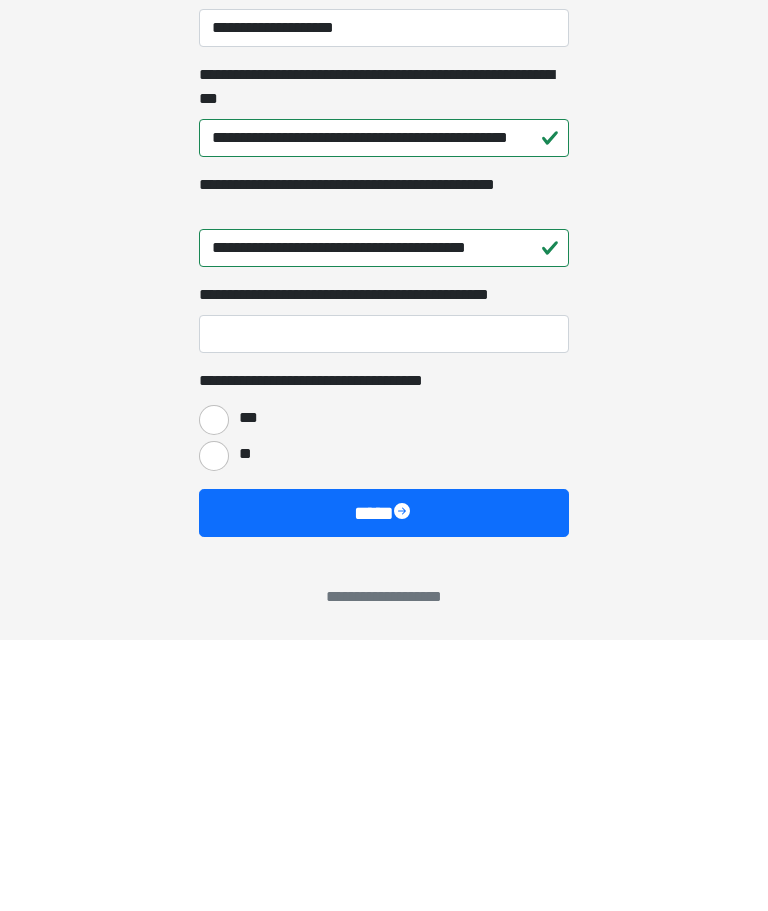 click on "***" at bounding box center [214, 691] 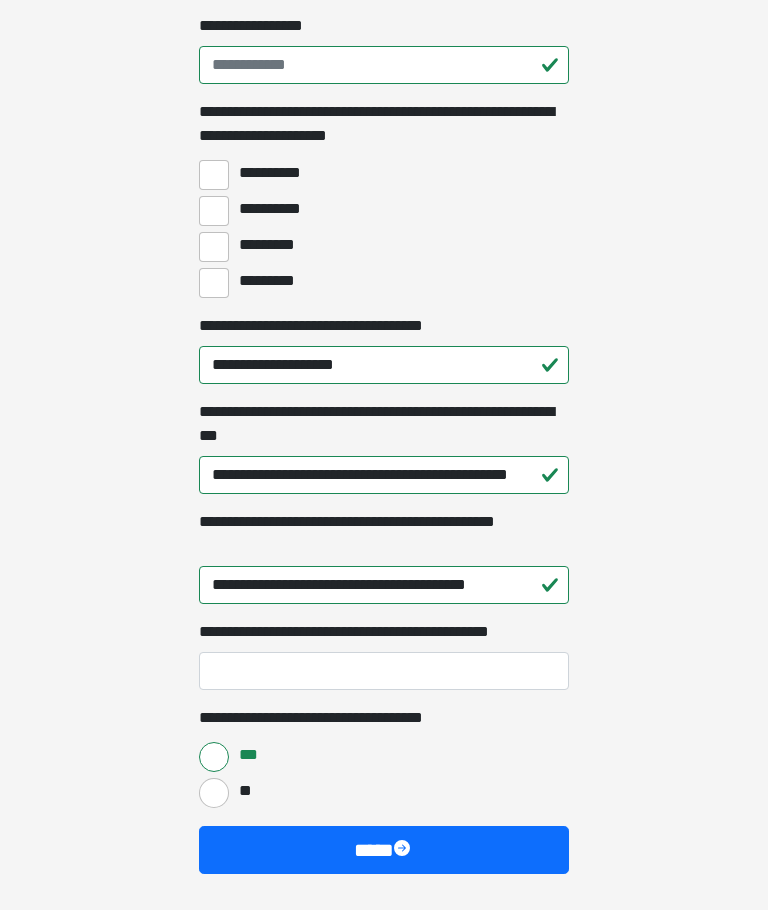 click on "****" at bounding box center (384, 851) 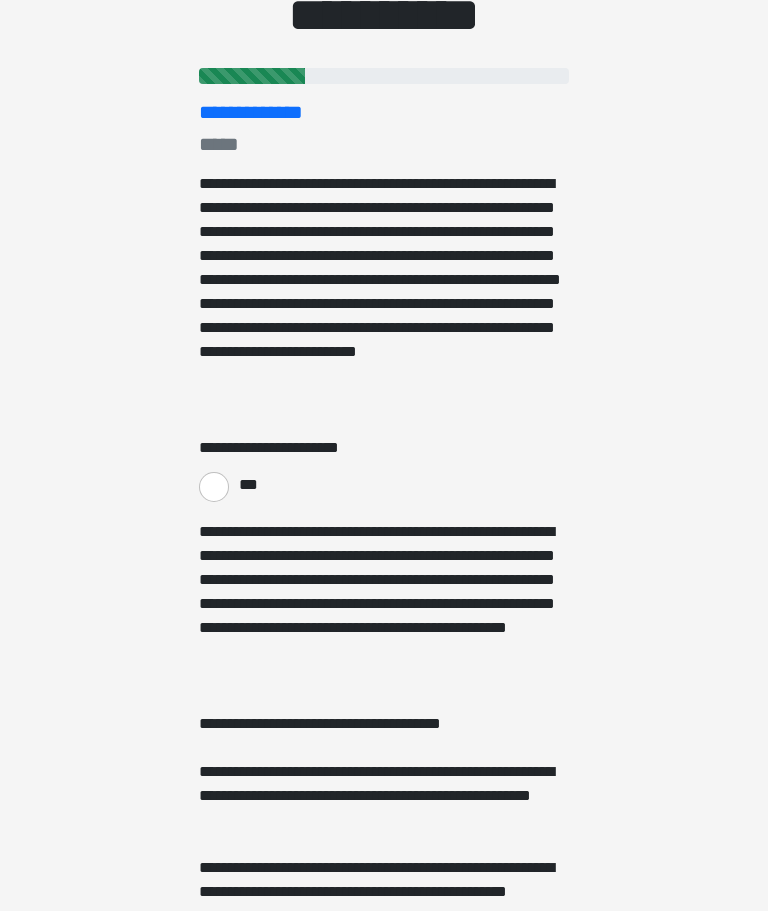 scroll, scrollTop: 184, scrollLeft: 0, axis: vertical 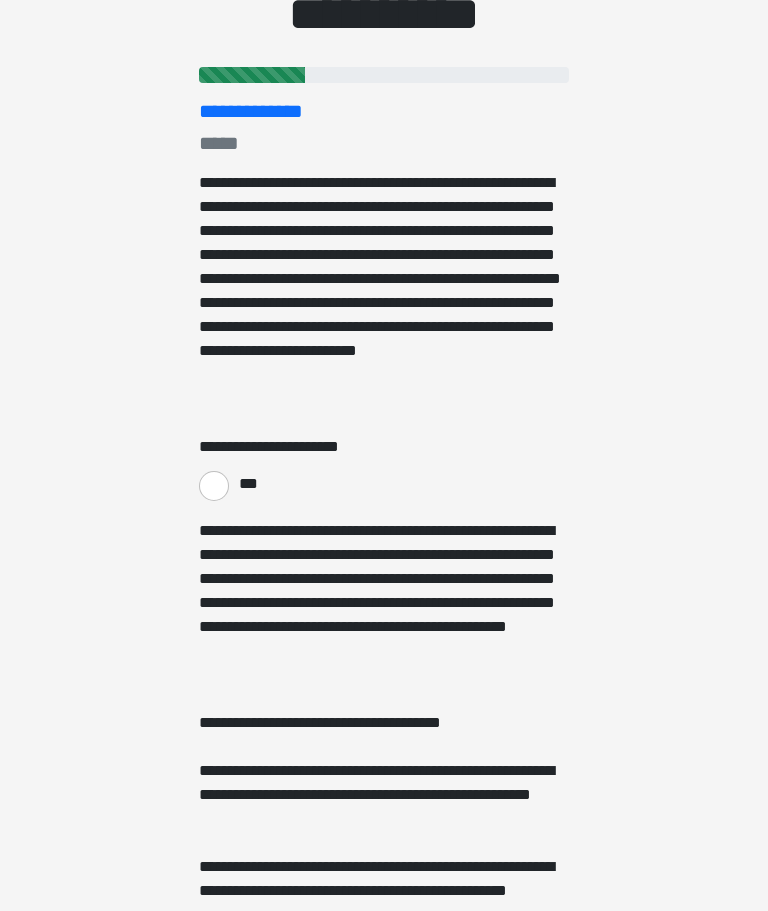 click on "***" at bounding box center (214, 486) 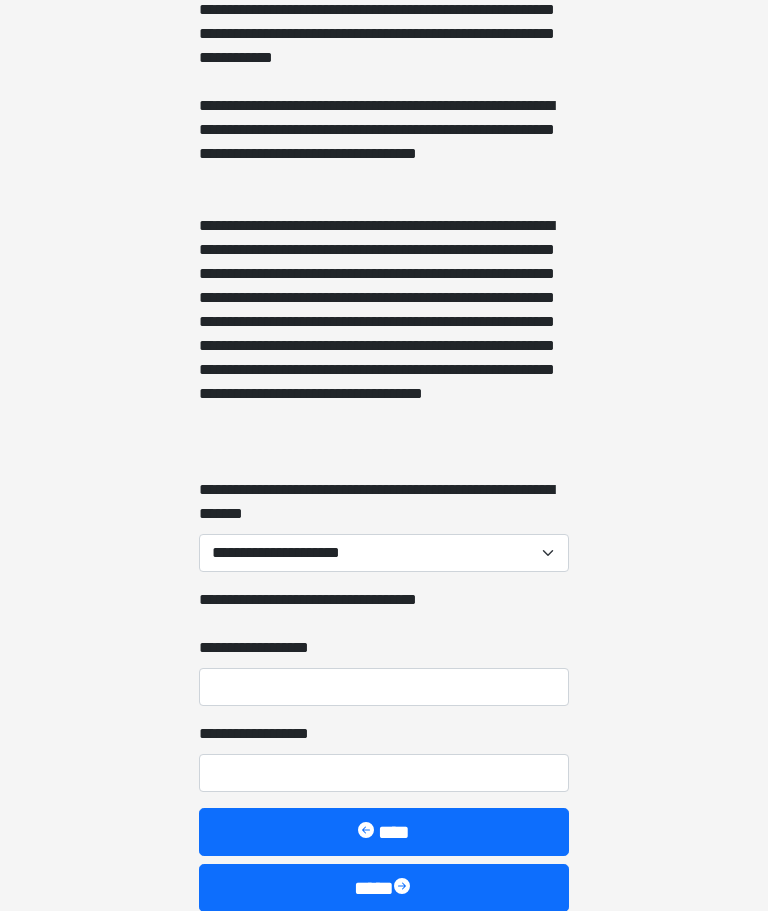 scroll, scrollTop: 1822, scrollLeft: 0, axis: vertical 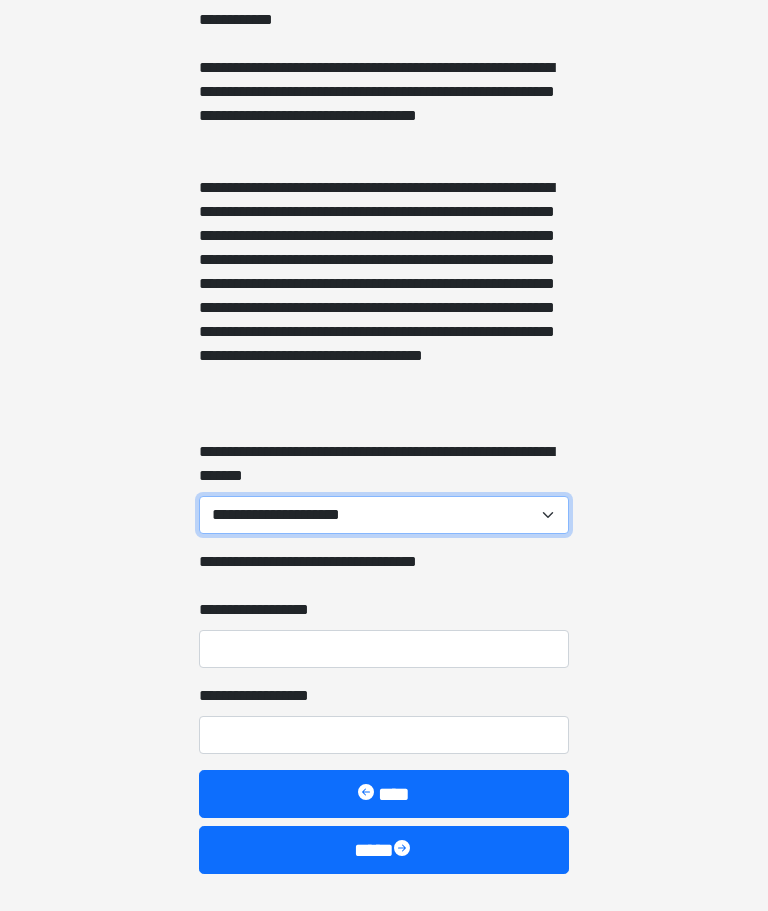 click on "**********" at bounding box center [384, 516] 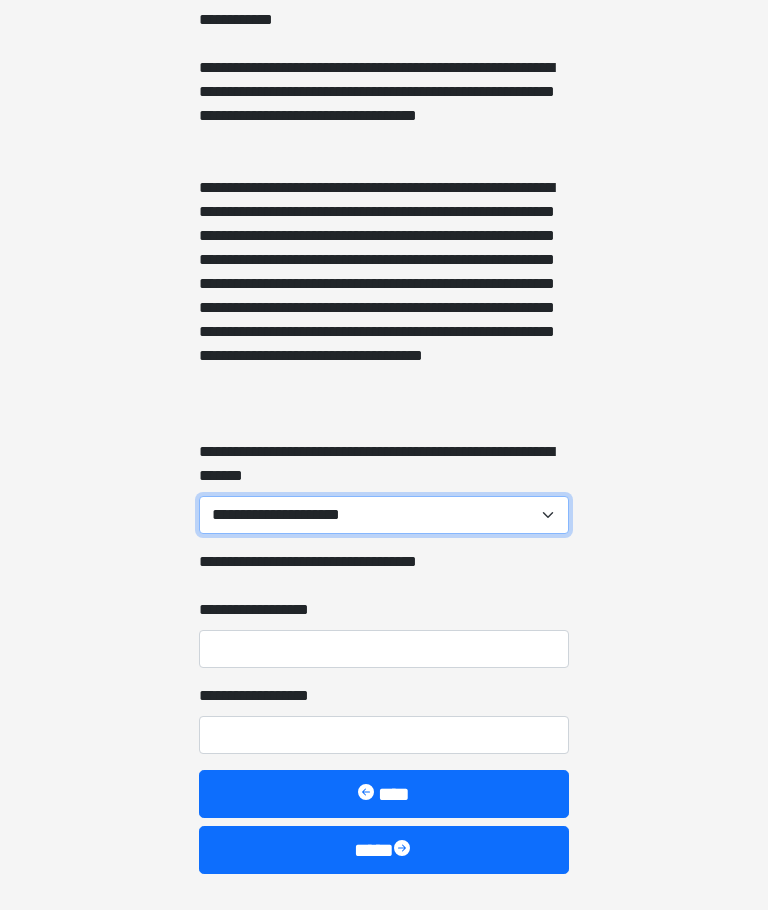 select on "***" 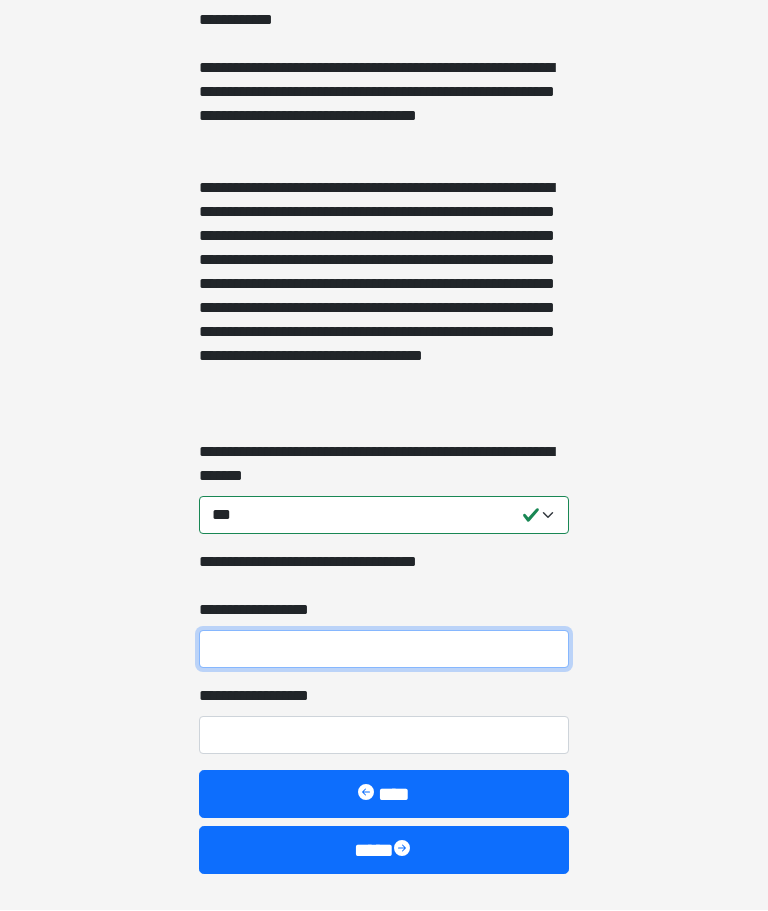 click on "**********" at bounding box center [384, 650] 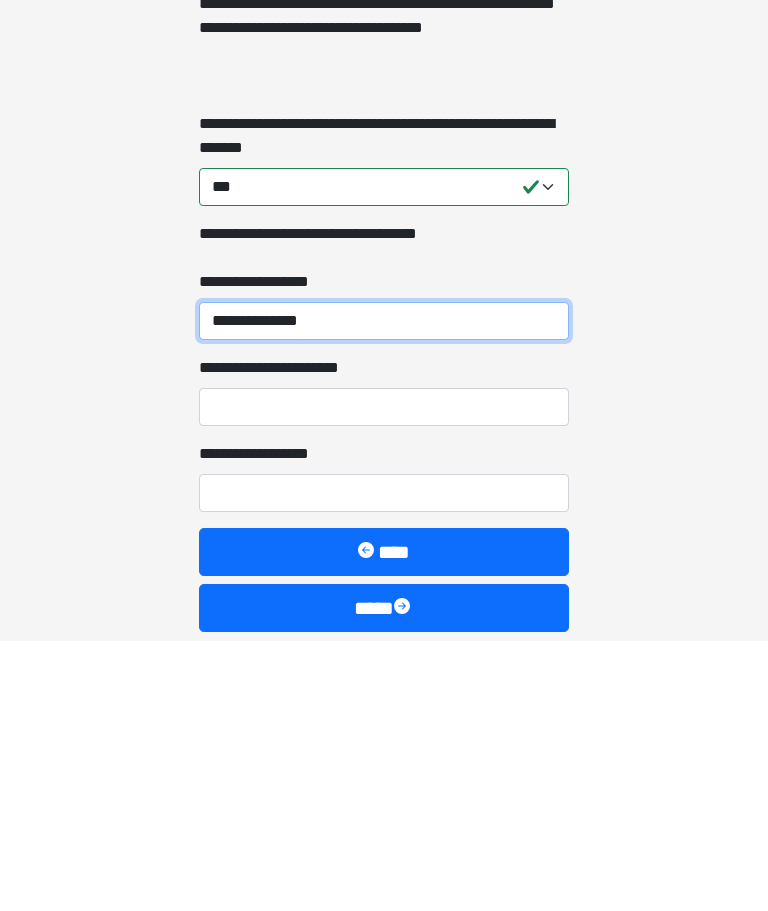 type on "**********" 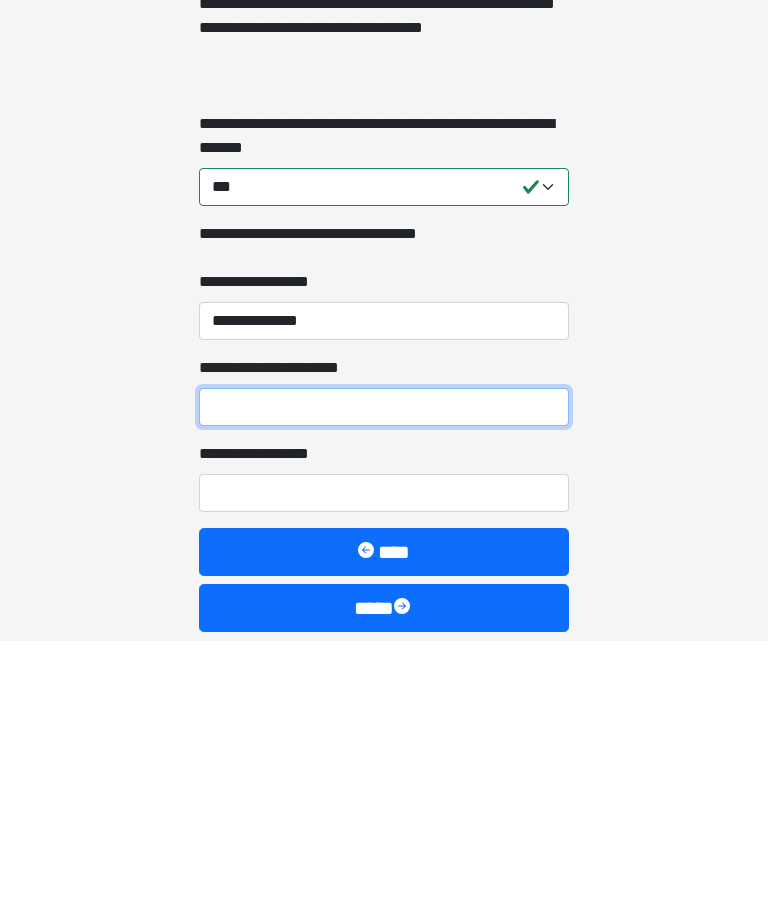 click on "**********" at bounding box center (384, 677) 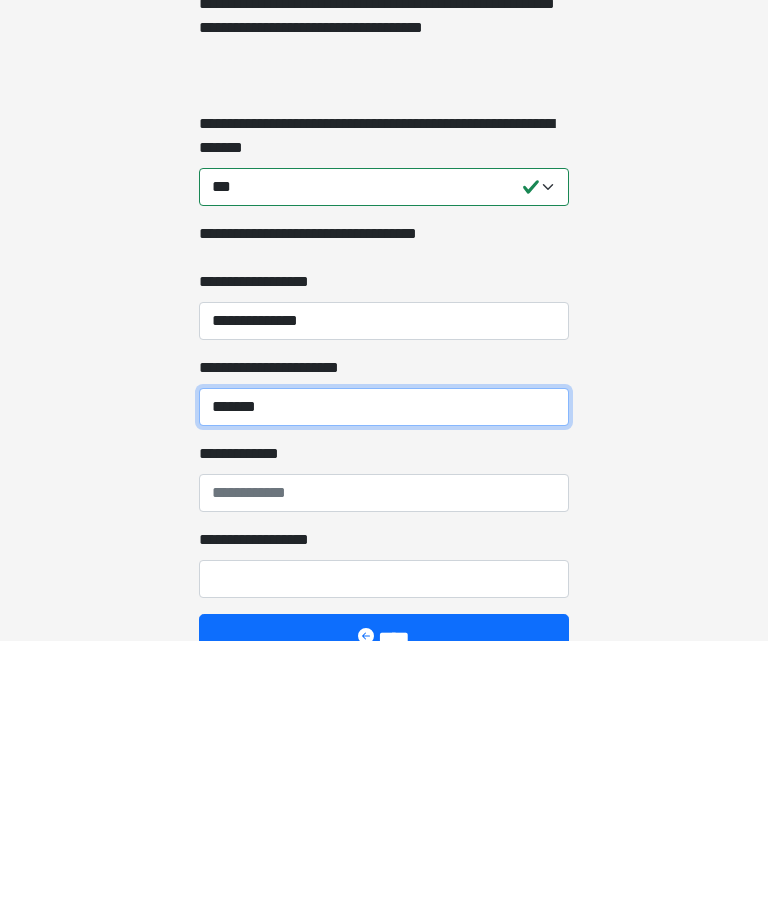 type on "*******" 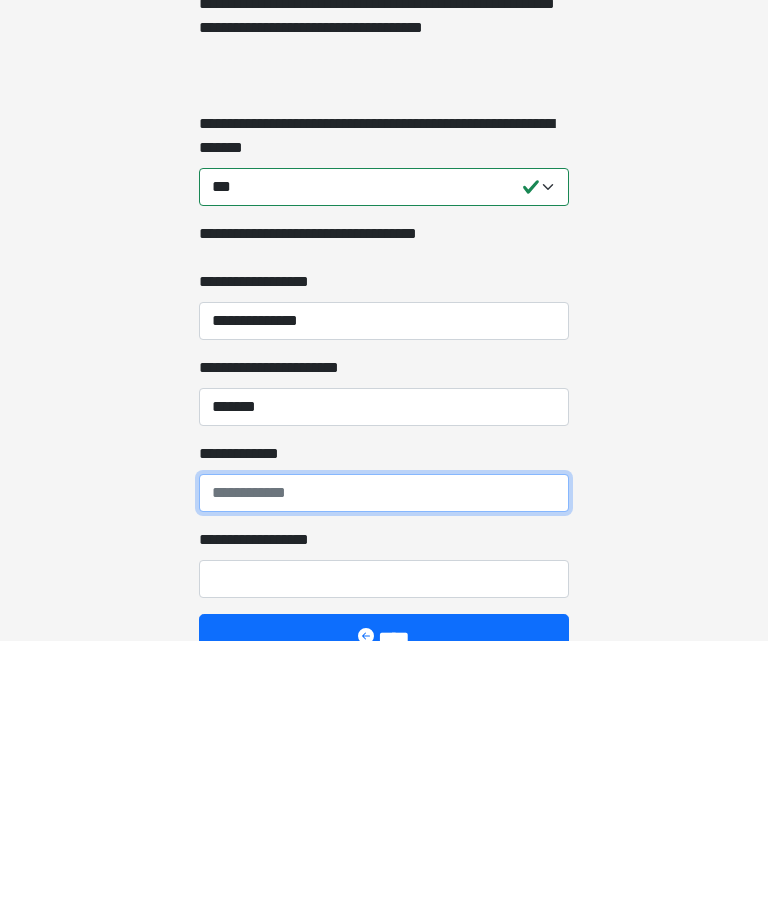 click on "**********" at bounding box center [384, 763] 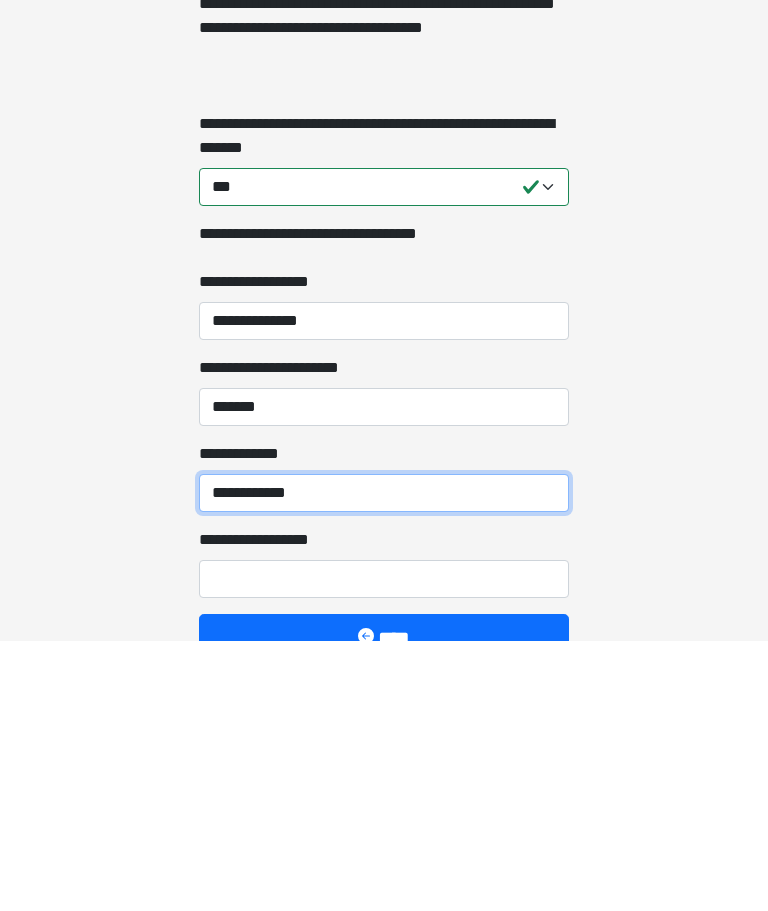 click on "**********" at bounding box center [384, 763] 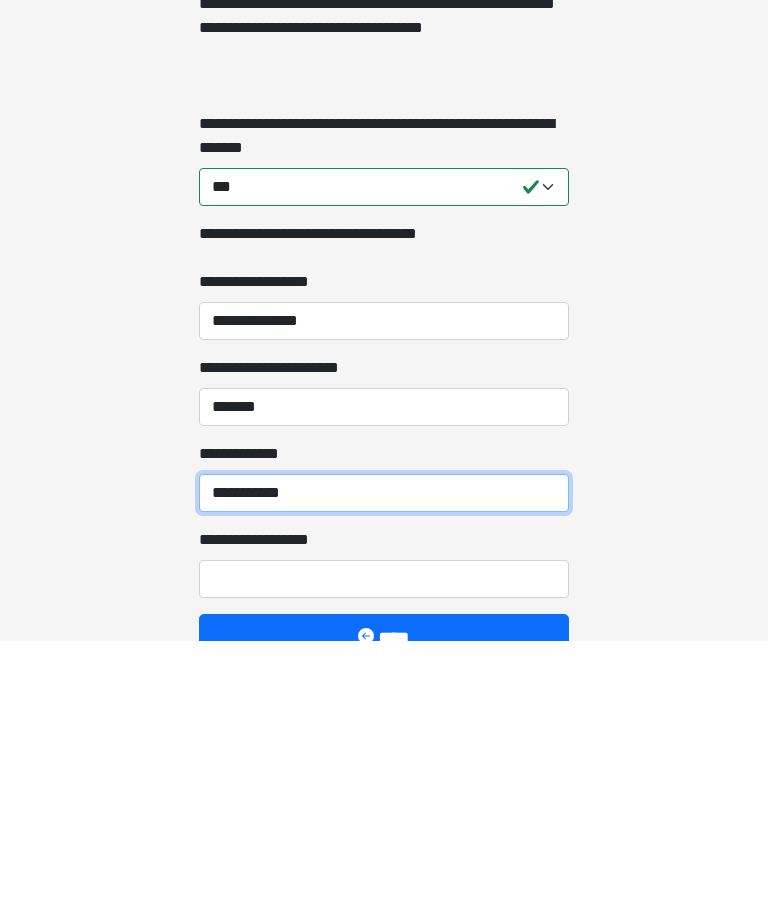 type on "**********" 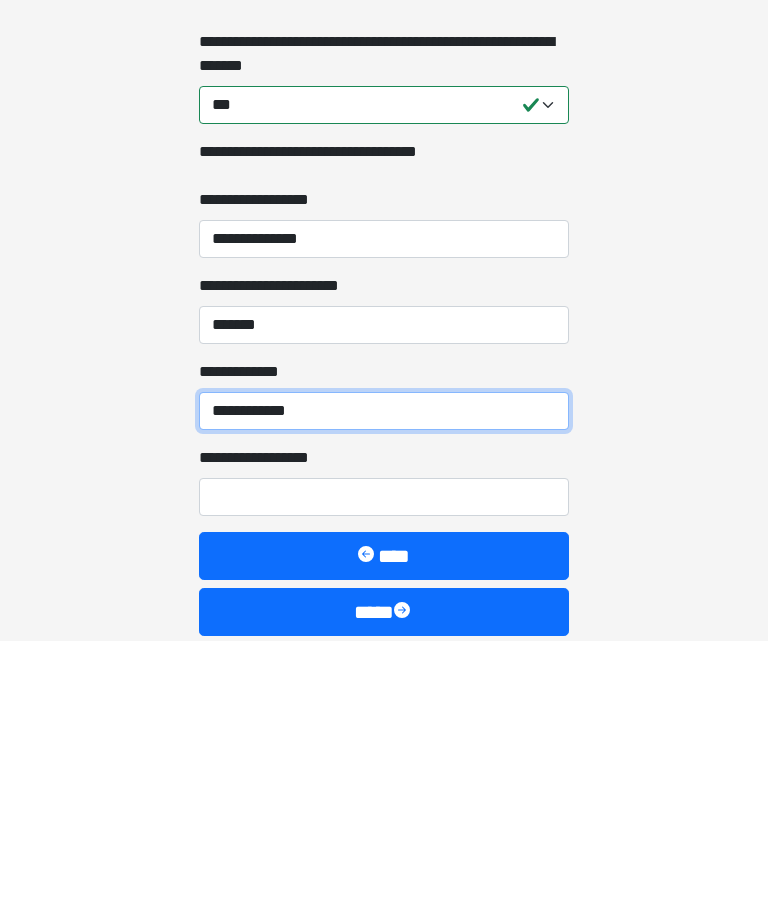 scroll, scrollTop: 2061, scrollLeft: 0, axis: vertical 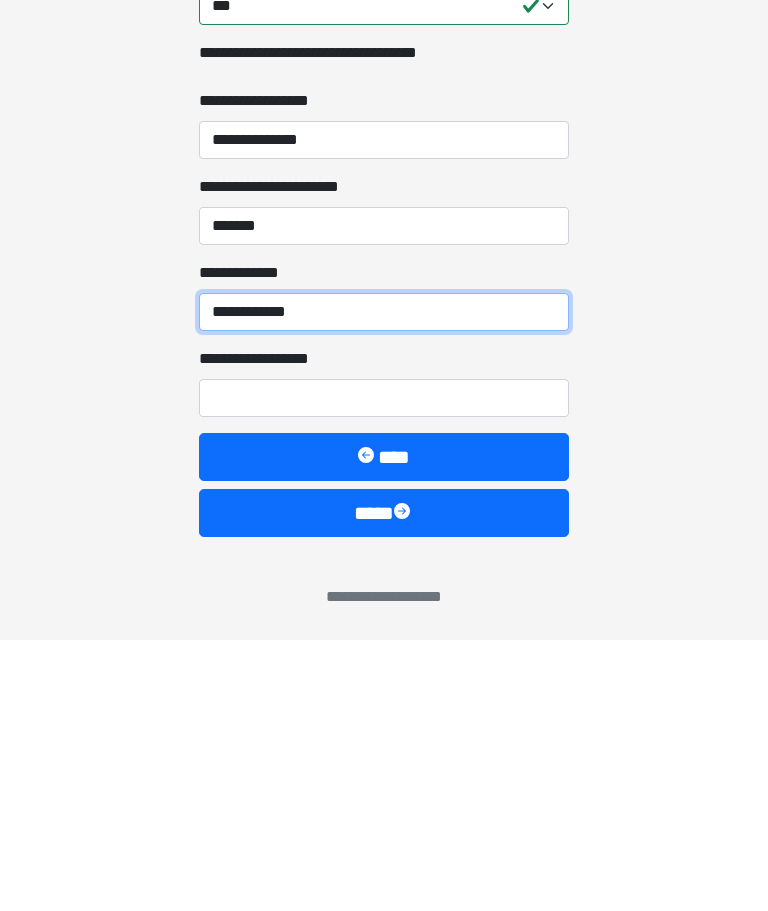 click on "****" at bounding box center [384, 784] 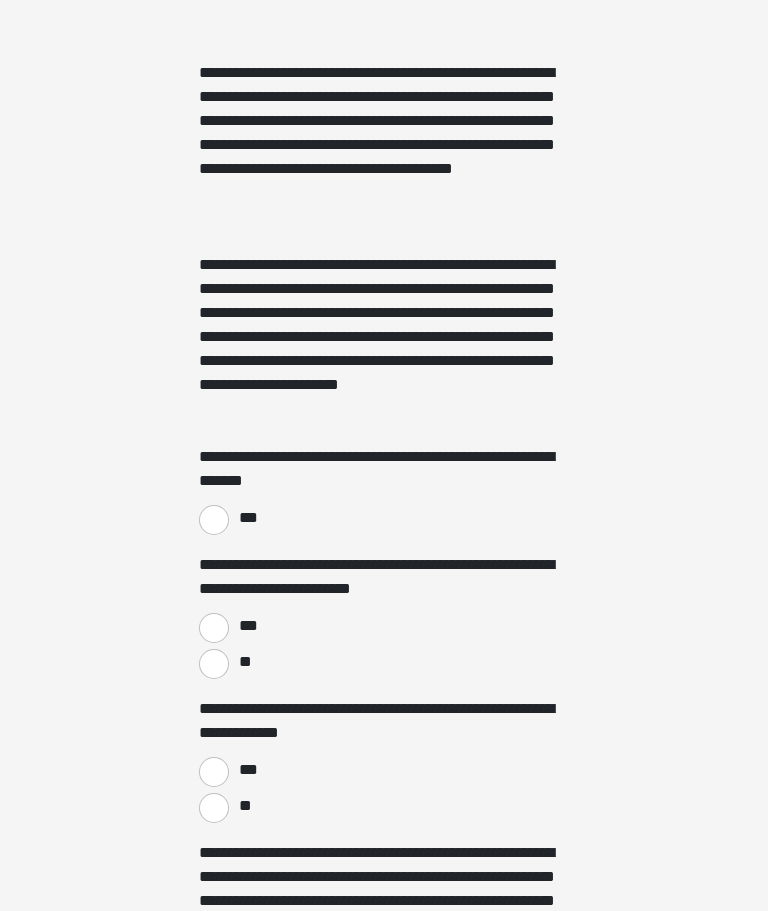 scroll, scrollTop: 1172, scrollLeft: 0, axis: vertical 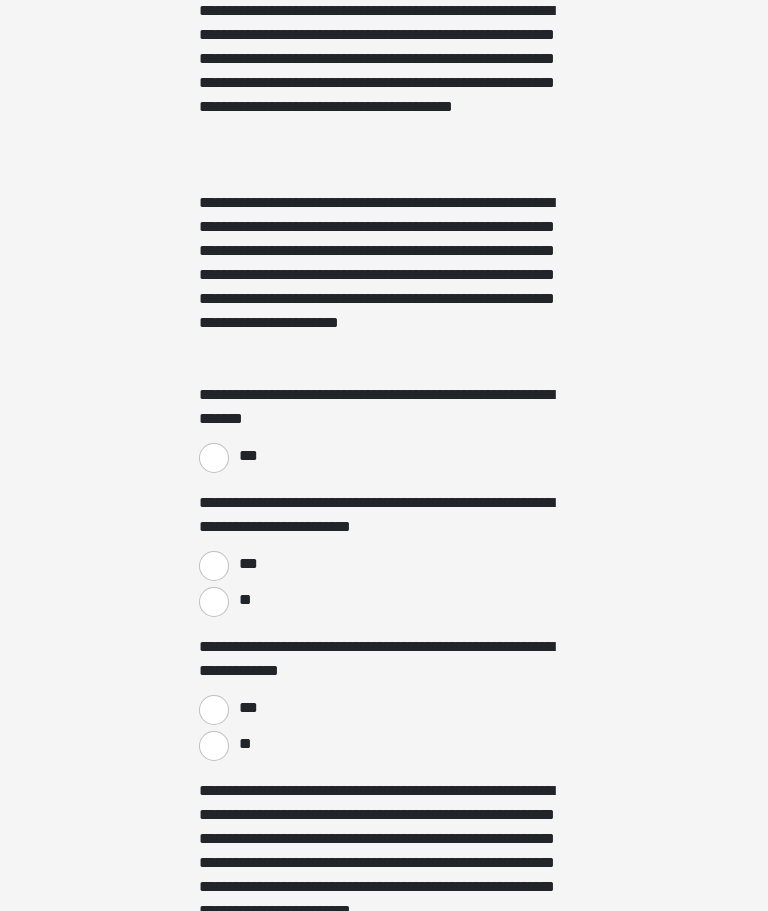 click on "**********" at bounding box center [384, 69] 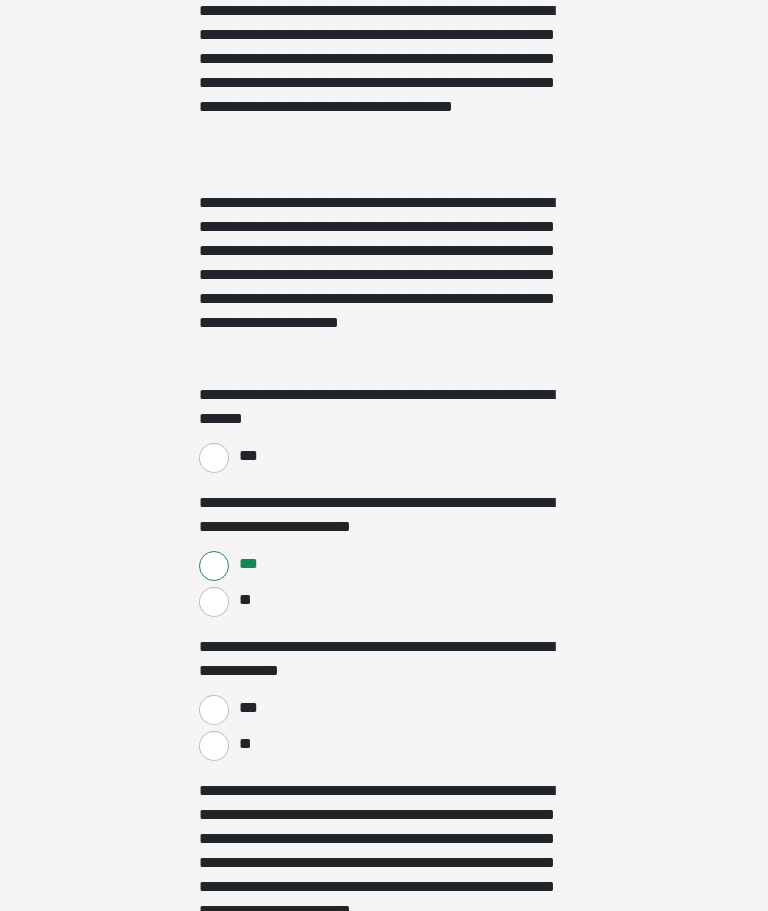 click on "***" at bounding box center (214, 458) 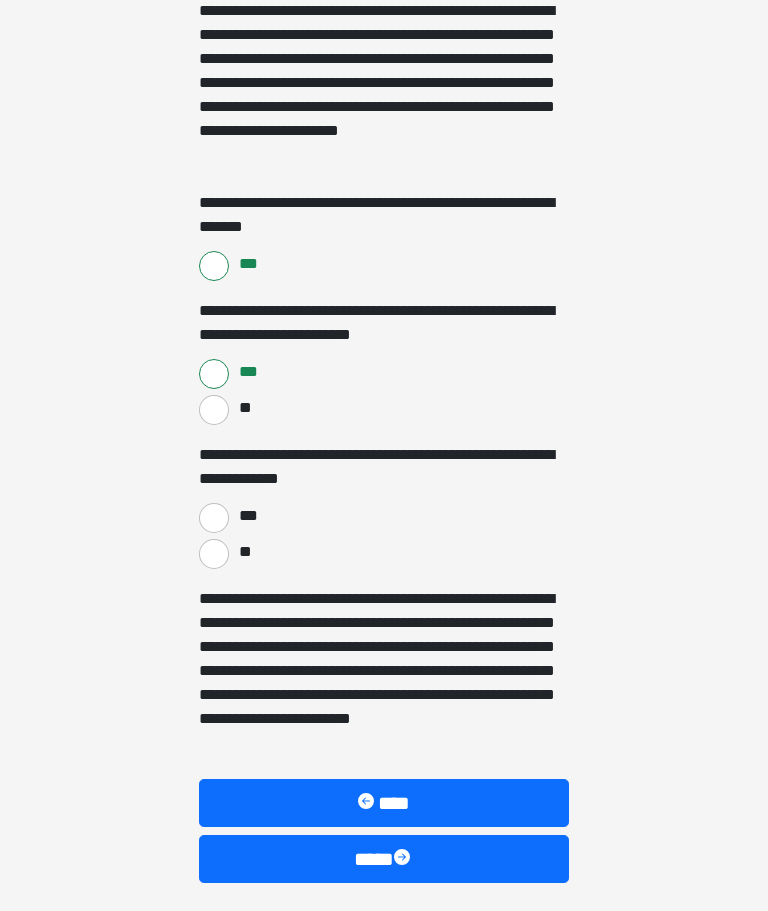 scroll, scrollTop: 1372, scrollLeft: 0, axis: vertical 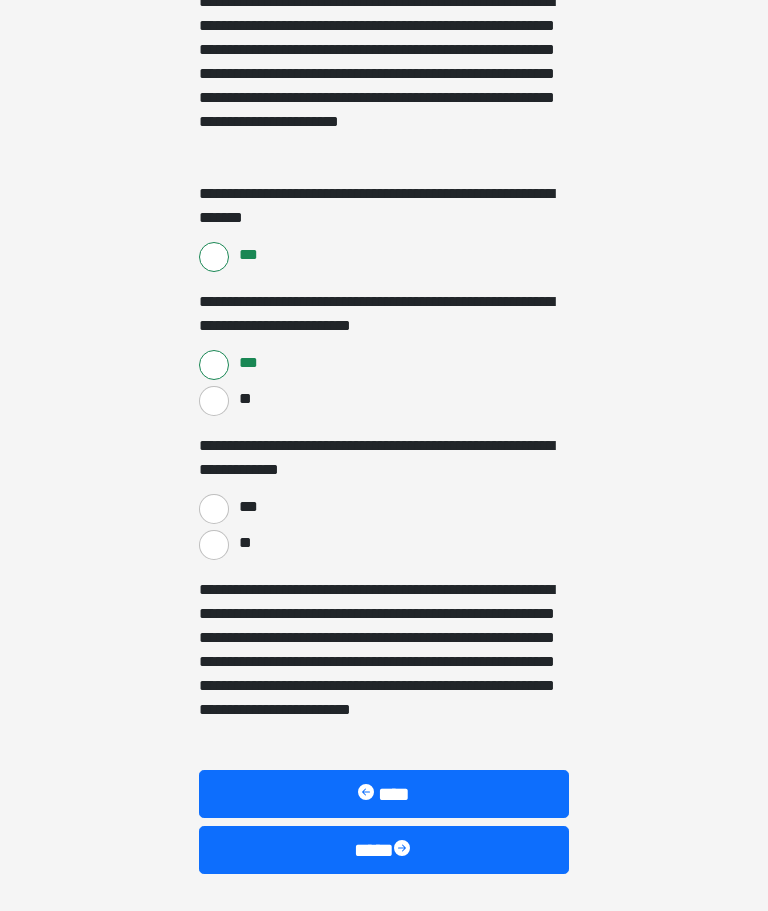 click on "**" at bounding box center (214, 546) 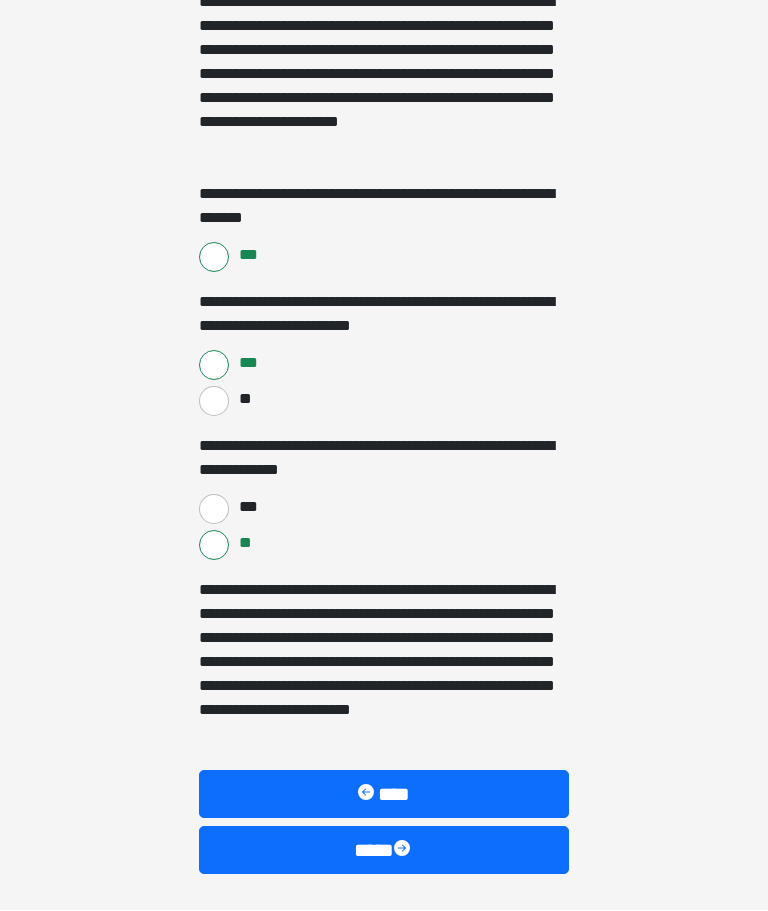 click on "****" at bounding box center (384, 851) 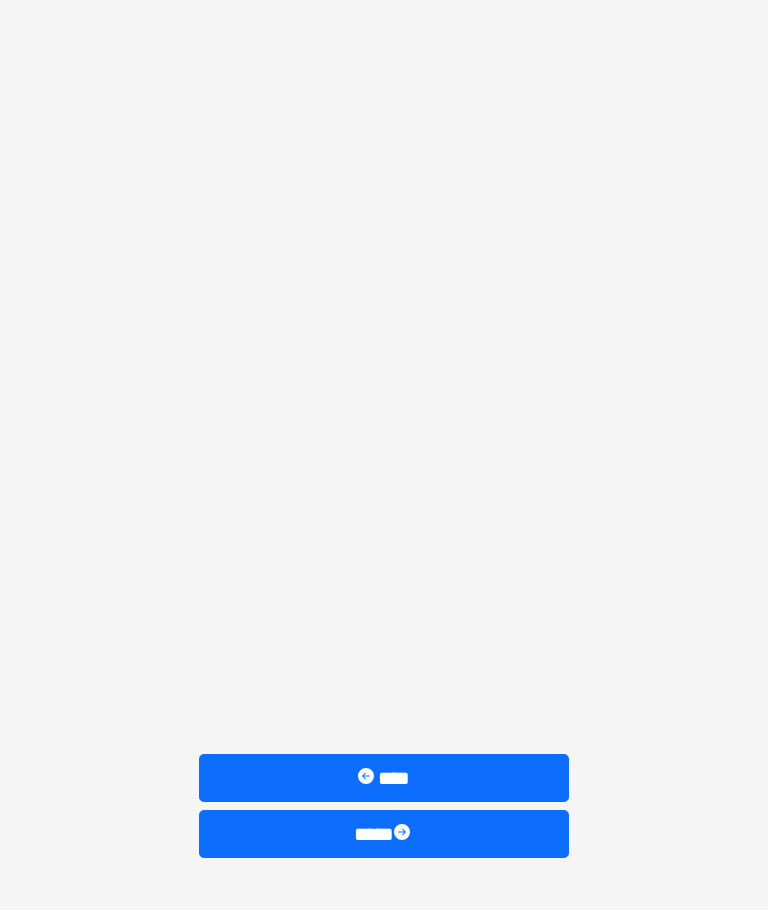 scroll, scrollTop: 578, scrollLeft: 0, axis: vertical 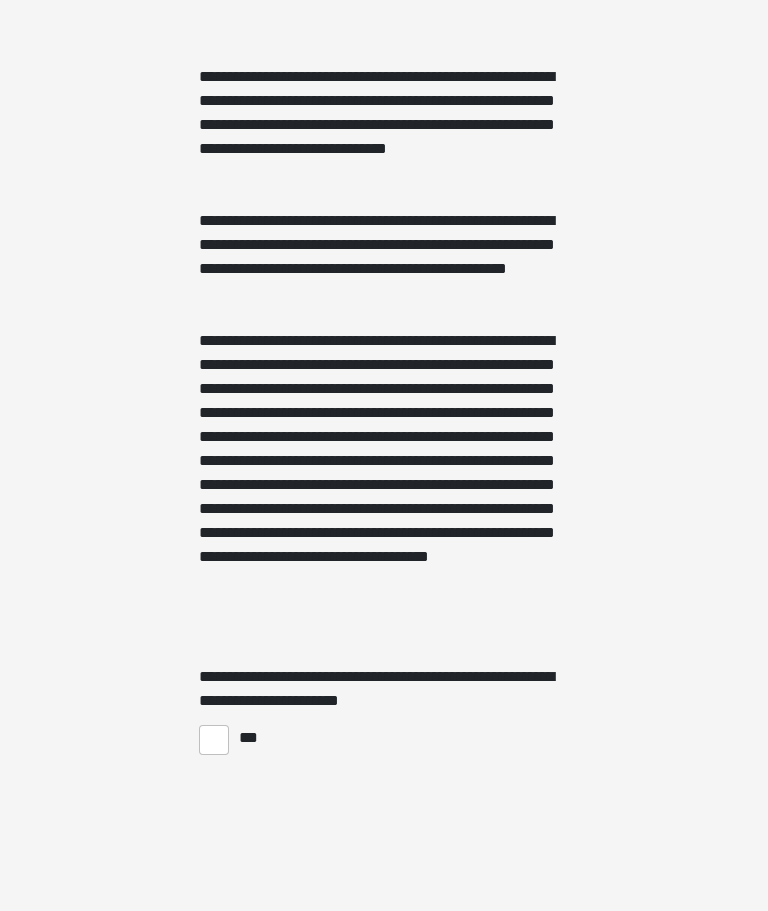 click on "**********" at bounding box center [384, -123] 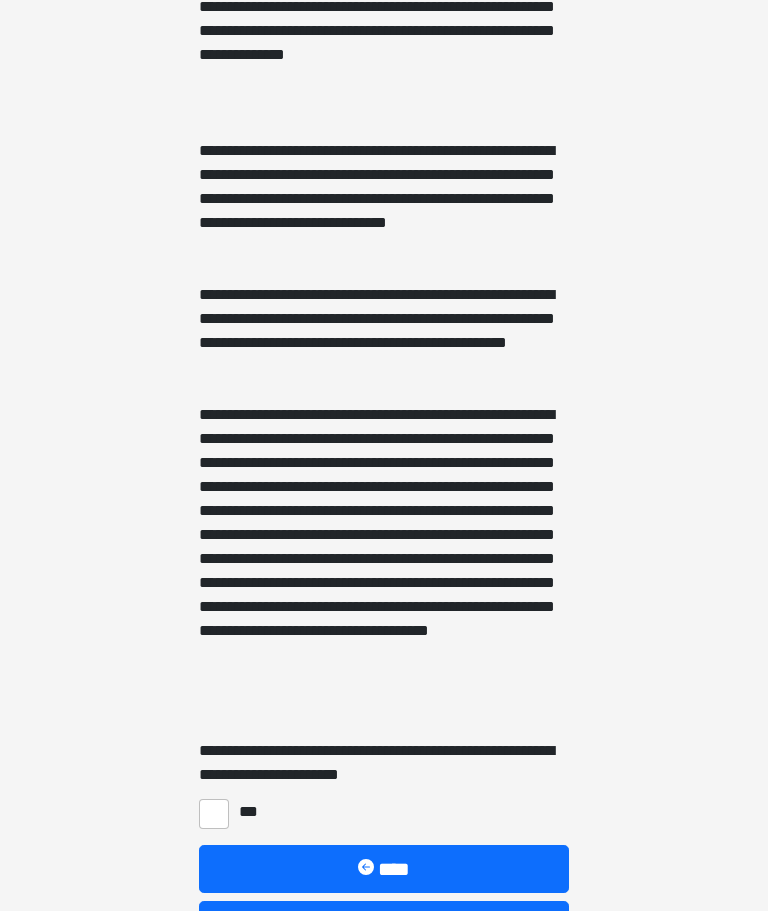 scroll, scrollTop: 578, scrollLeft: 0, axis: vertical 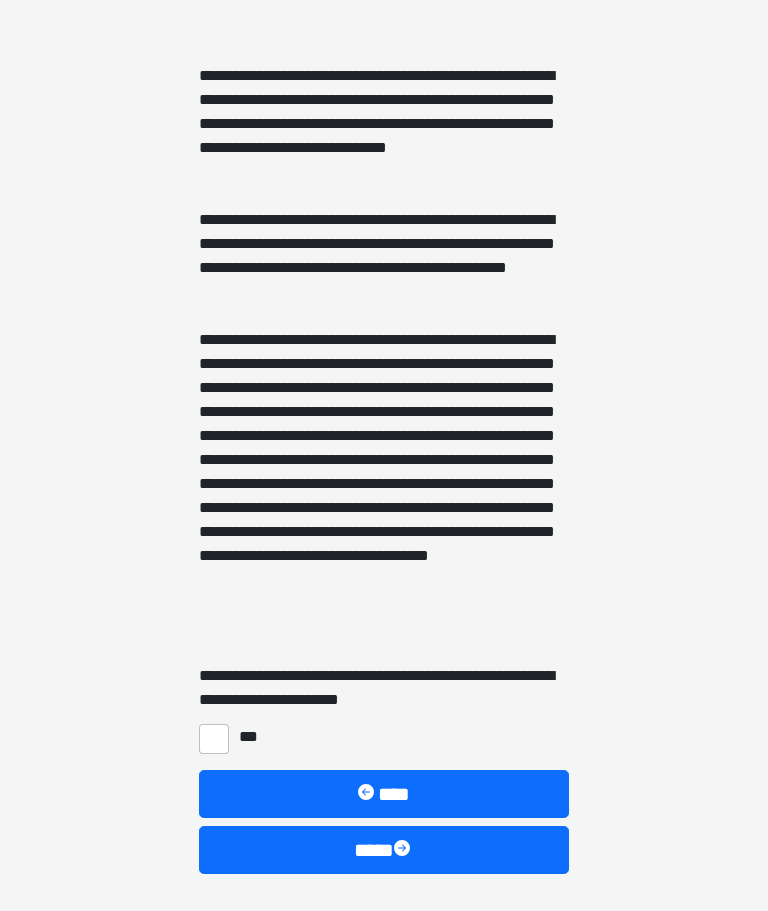 click on "***" at bounding box center (214, 740) 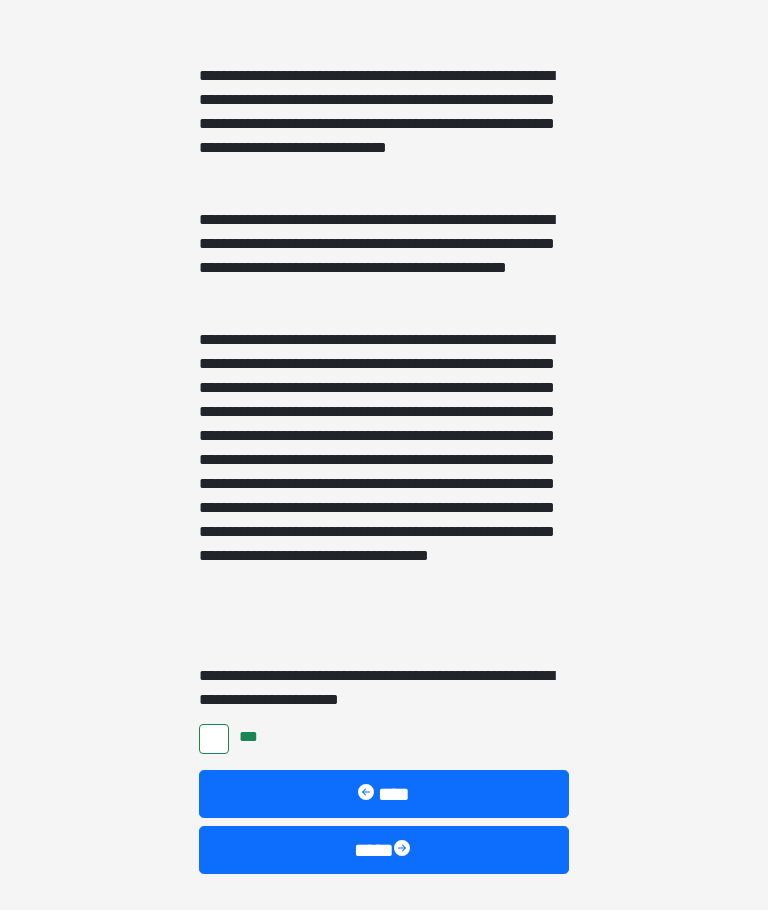 click on "****" at bounding box center (384, 851) 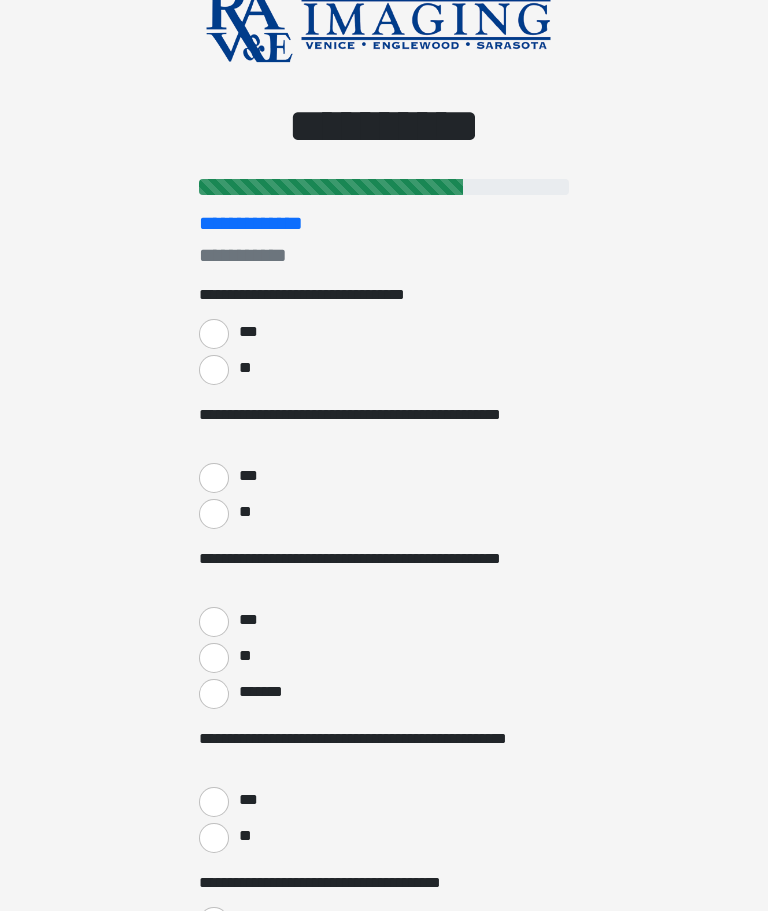 scroll, scrollTop: 0, scrollLeft: 0, axis: both 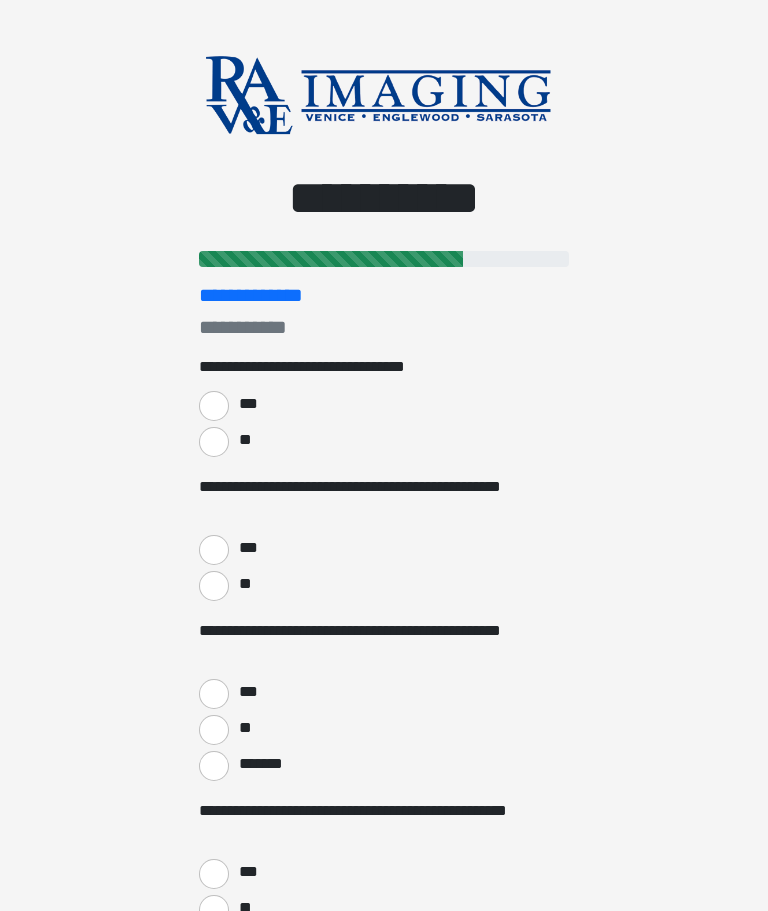 click on "***" at bounding box center [214, 406] 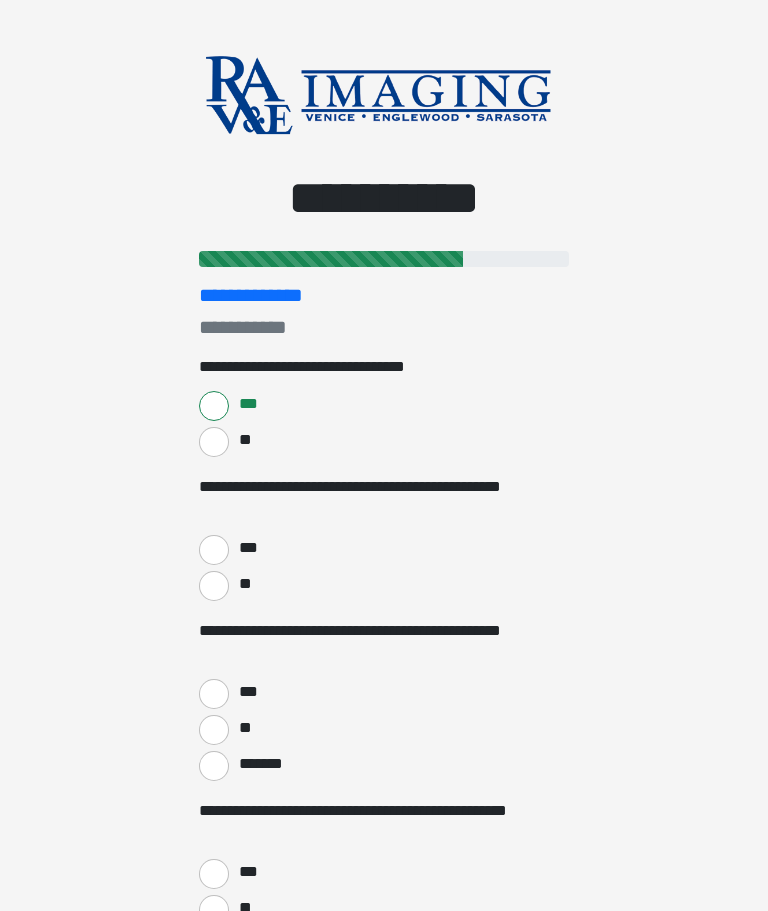 click on "**" at bounding box center (214, 586) 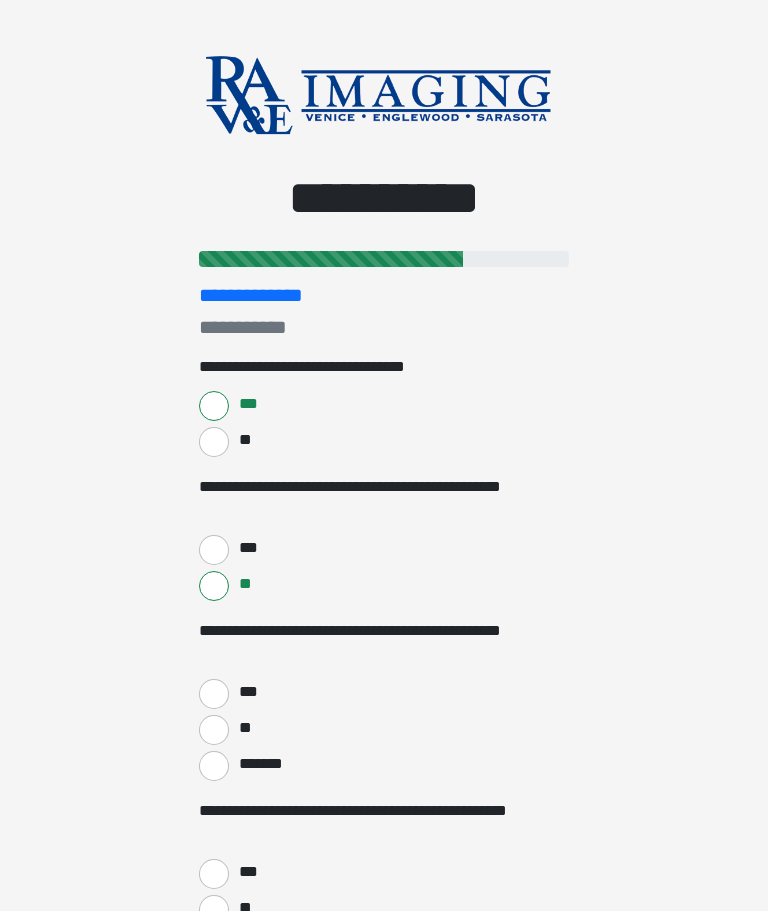 click on "**" at bounding box center [214, 730] 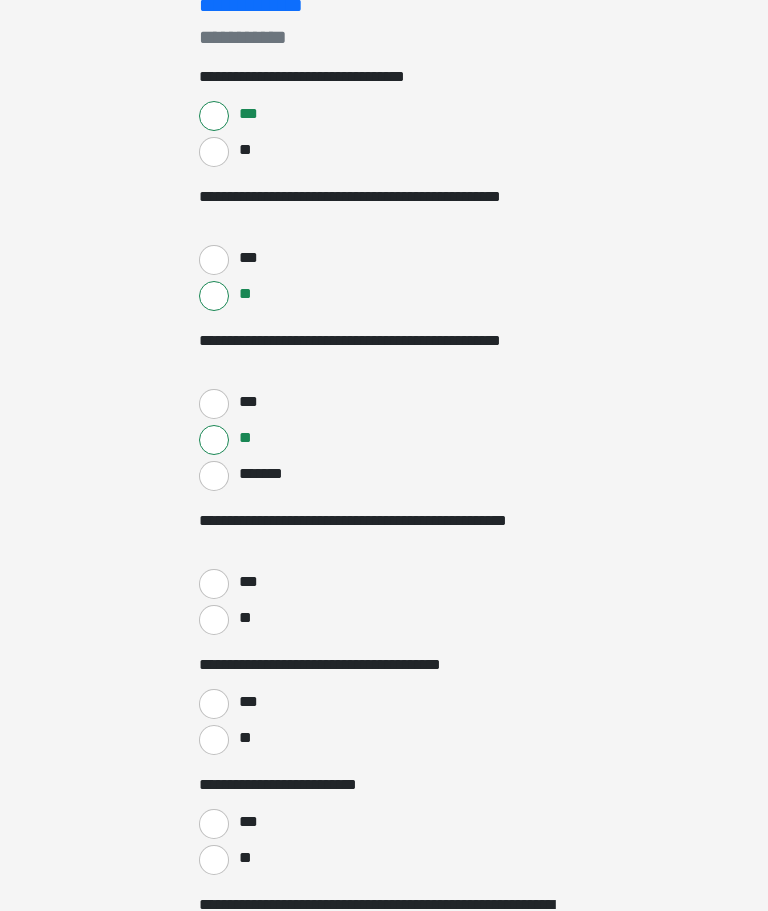scroll, scrollTop: 290, scrollLeft: 0, axis: vertical 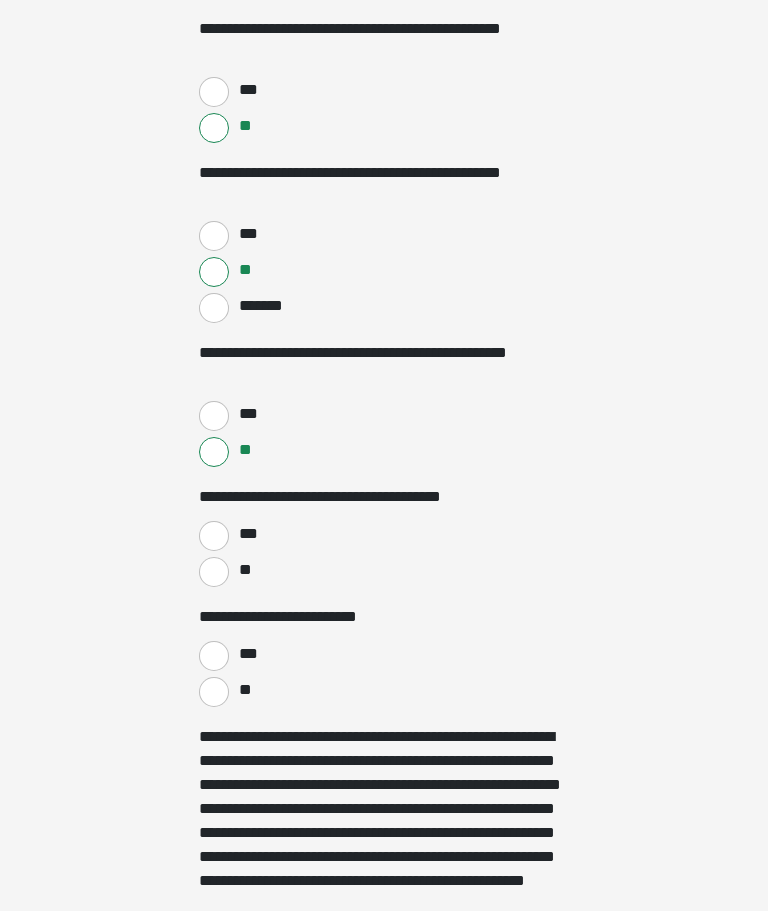 click on "**" at bounding box center [214, 572] 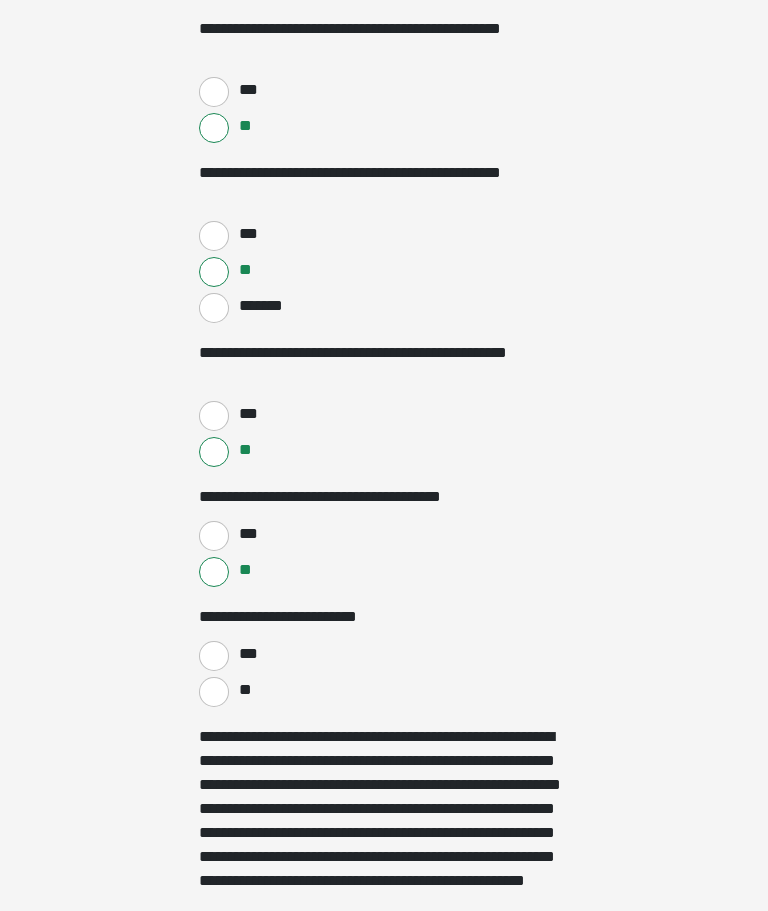 click on "**" at bounding box center [214, 692] 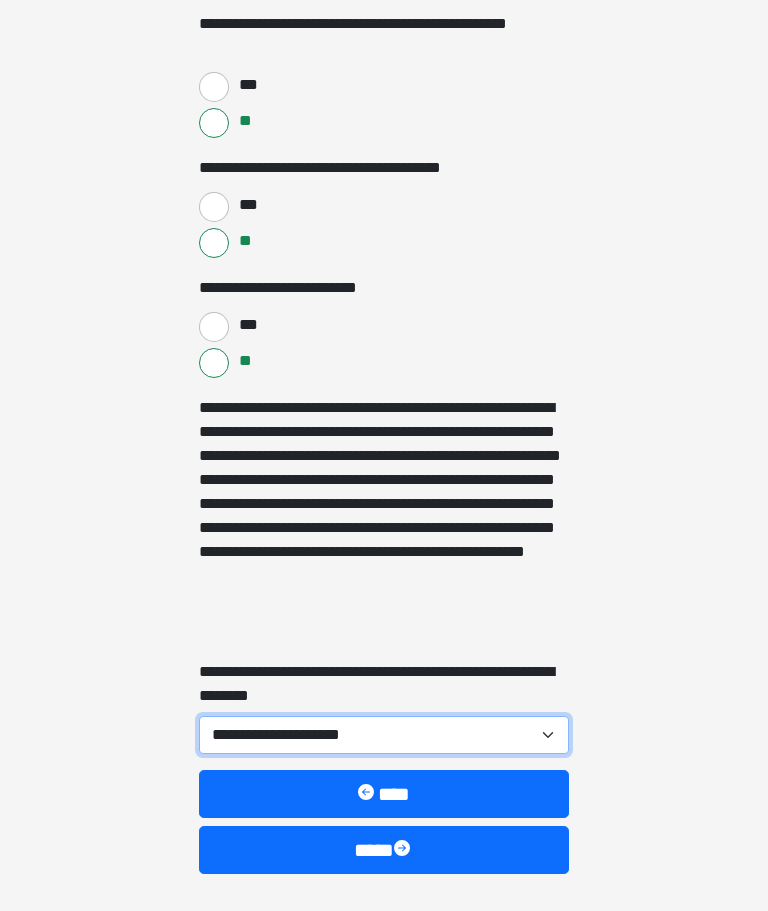 click on "**********" at bounding box center [384, 736] 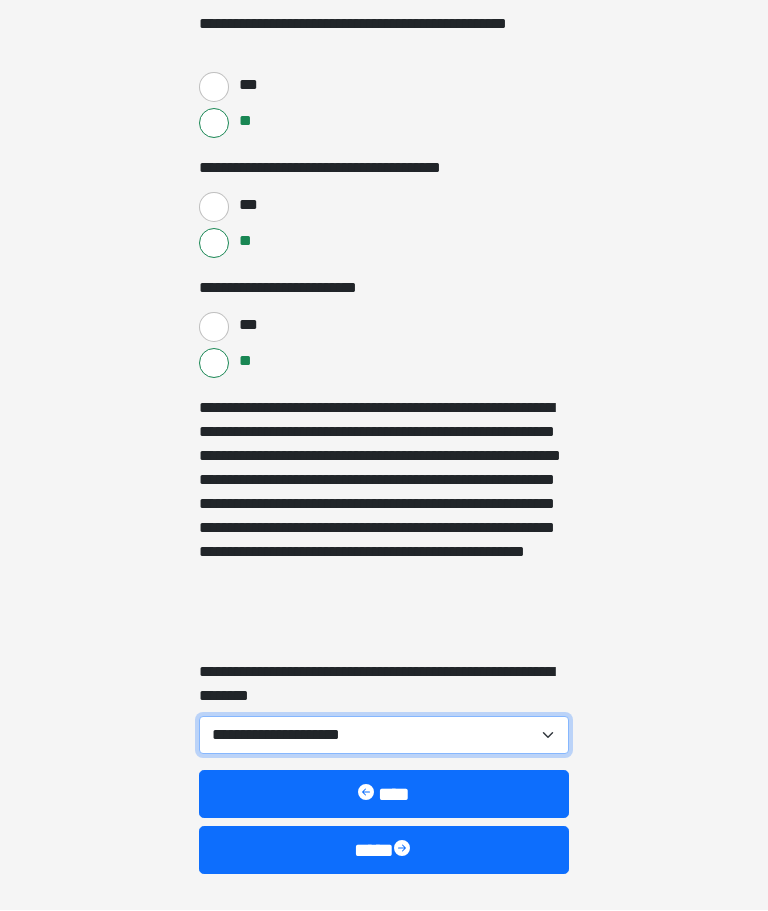 select on "***" 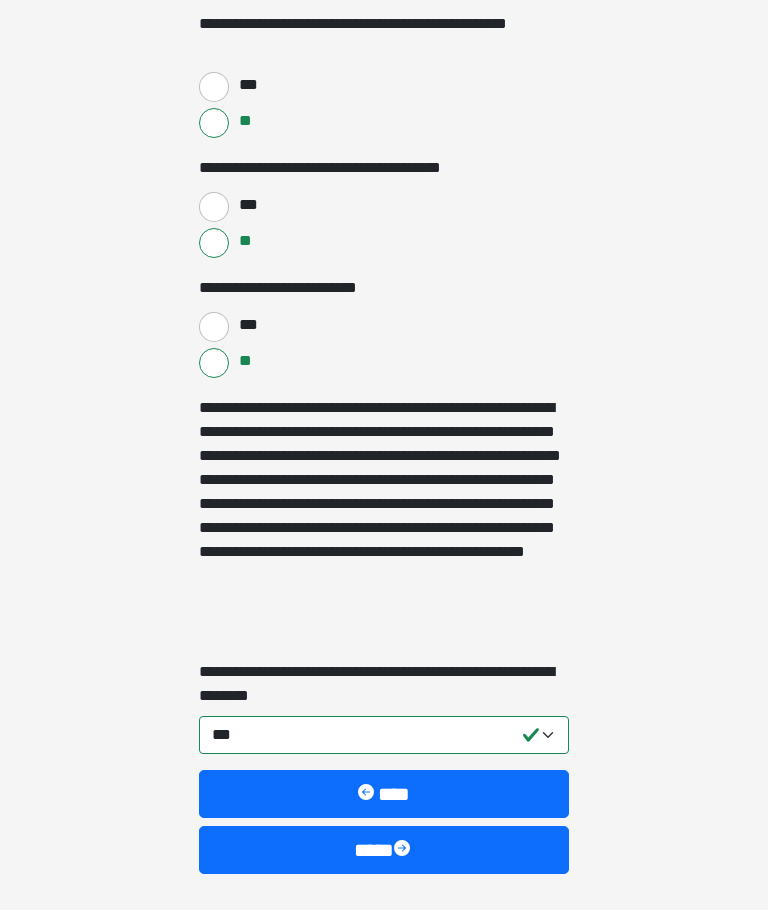 click on "****" at bounding box center [384, 795] 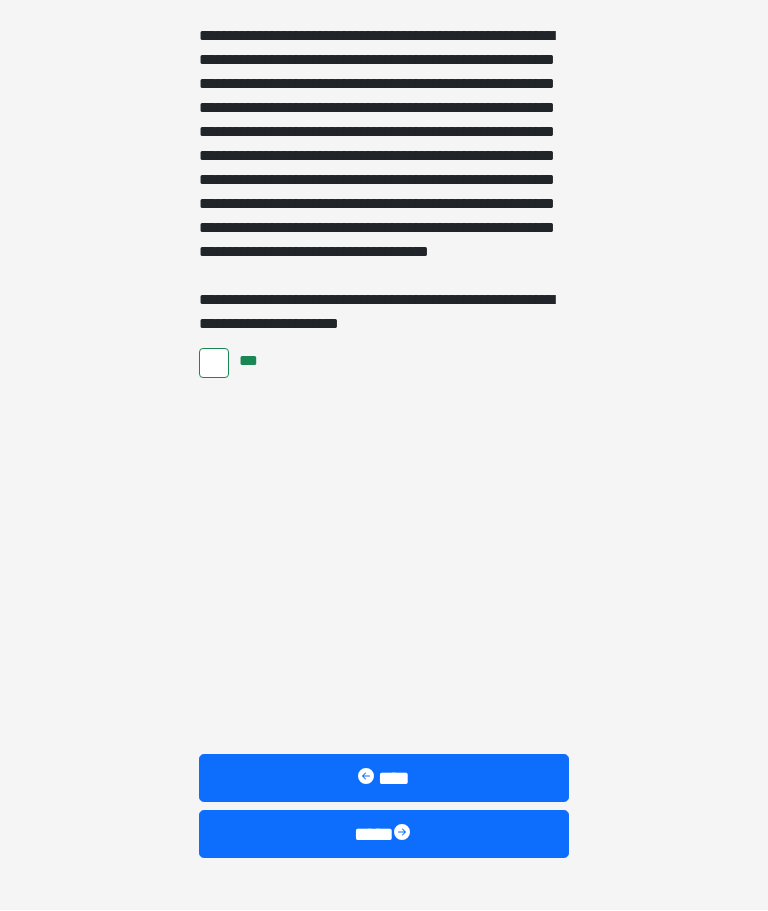 scroll, scrollTop: 578, scrollLeft: 0, axis: vertical 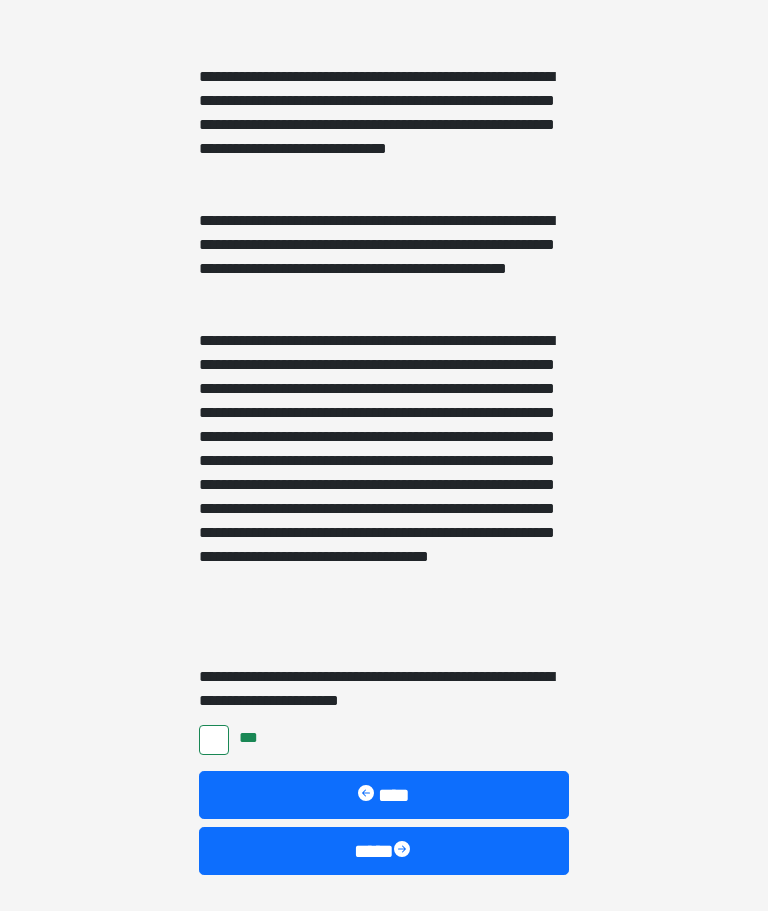 click on "****" at bounding box center (384, 851) 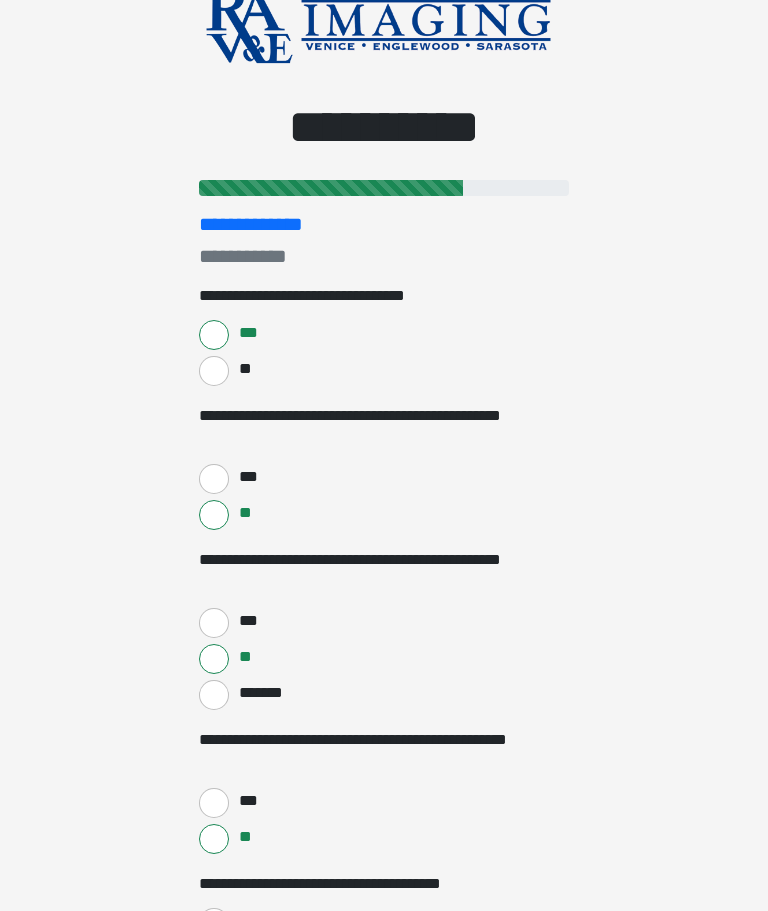 scroll, scrollTop: 0, scrollLeft: 0, axis: both 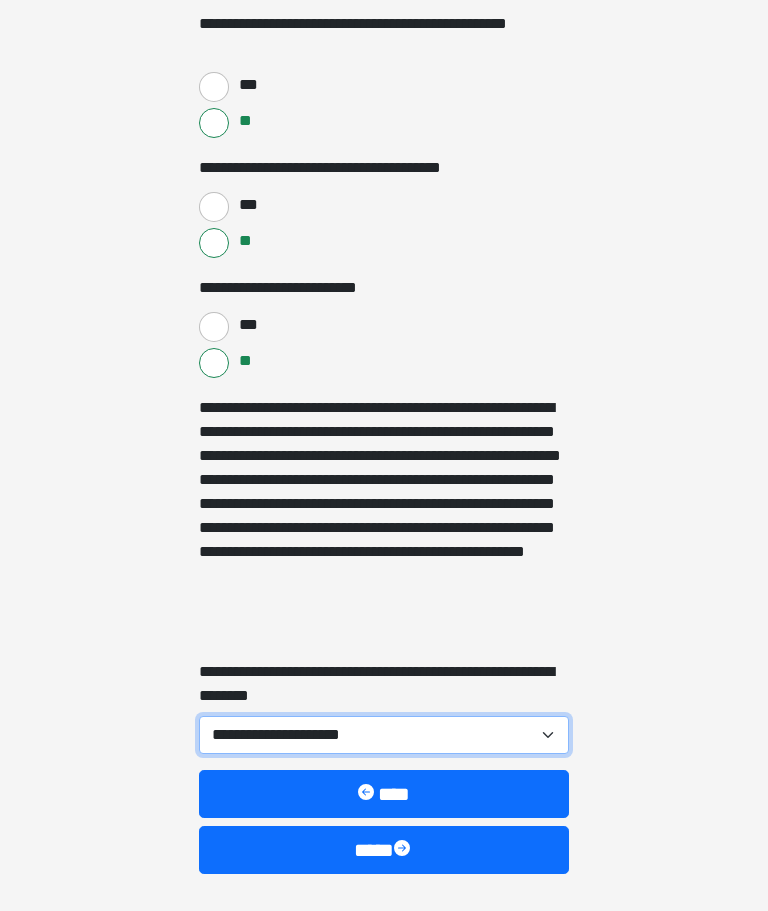 click on "**********" at bounding box center (384, 736) 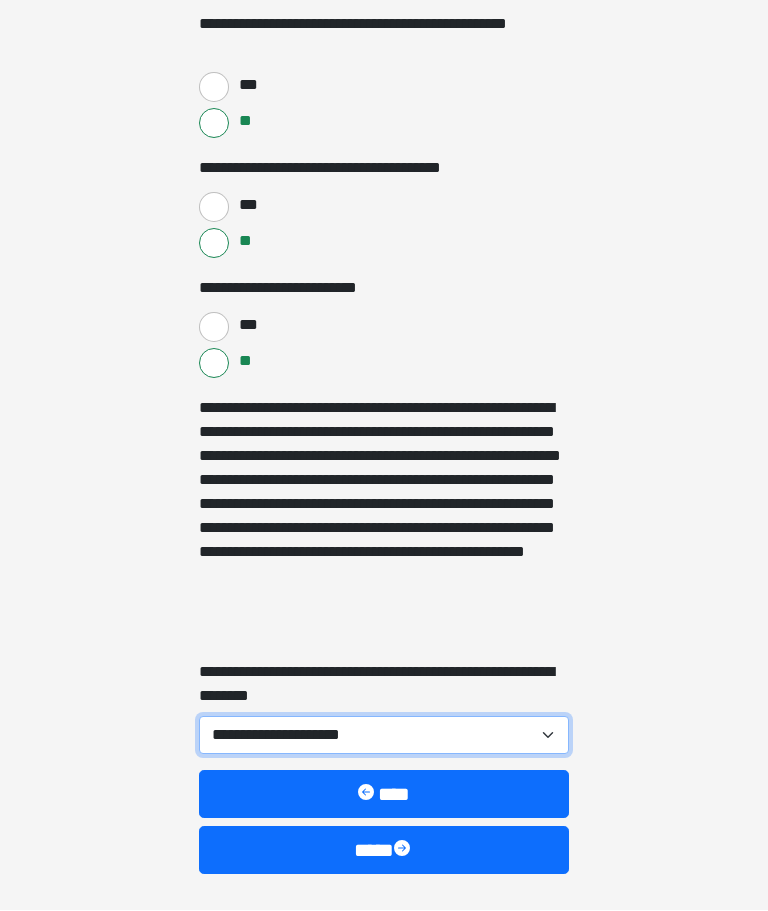 select on "***" 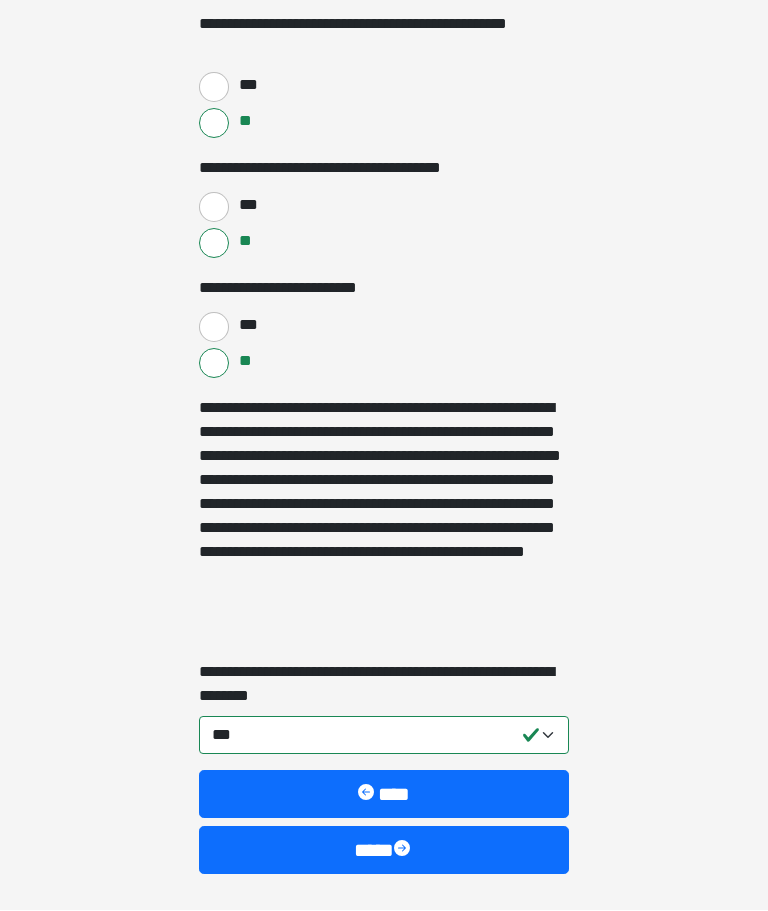 click on "****" at bounding box center [384, 851] 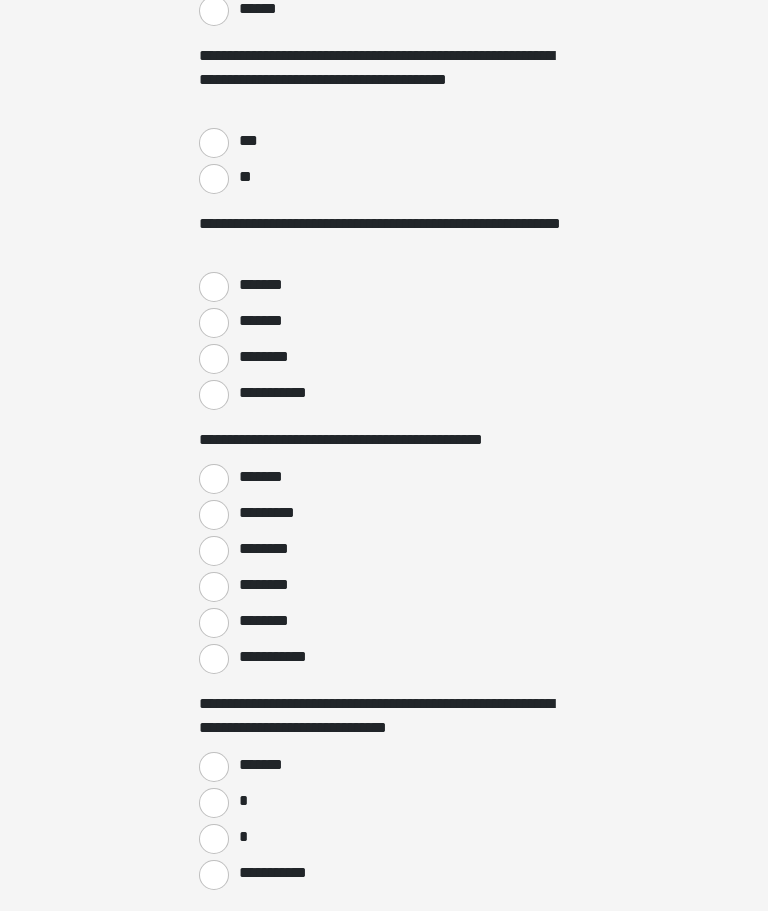 scroll, scrollTop: 0, scrollLeft: 0, axis: both 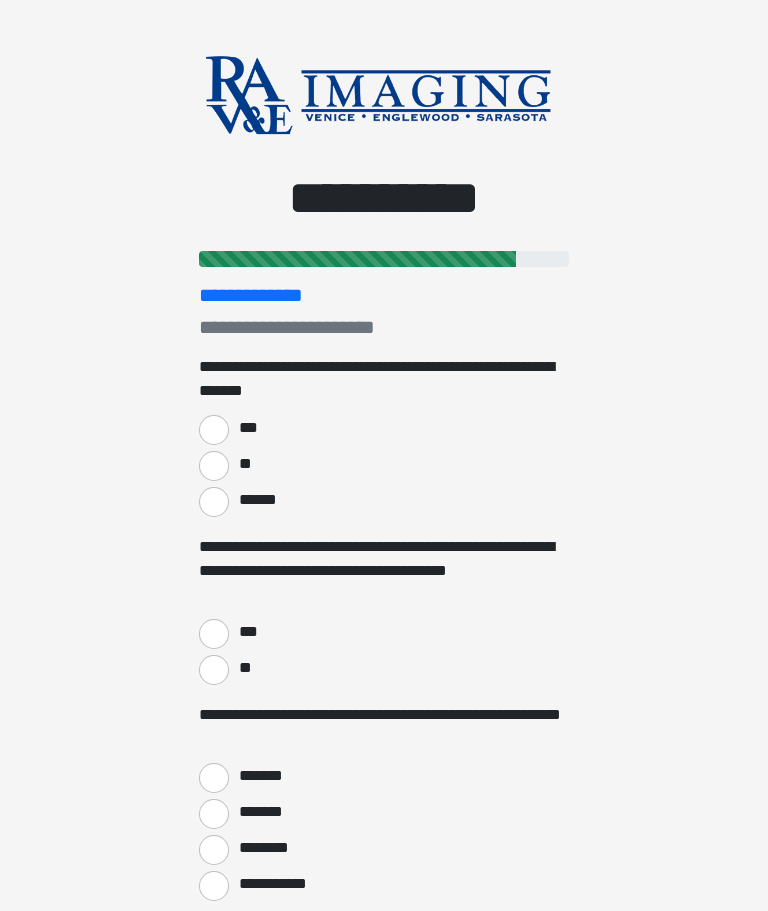click on "**" at bounding box center [214, 466] 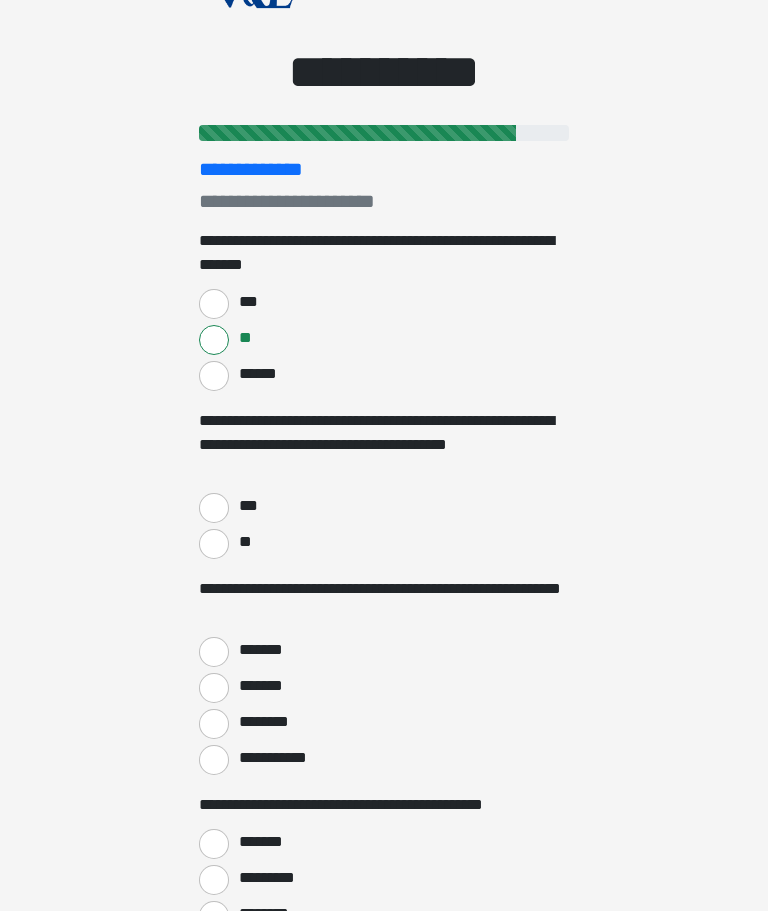 scroll, scrollTop: 126, scrollLeft: 0, axis: vertical 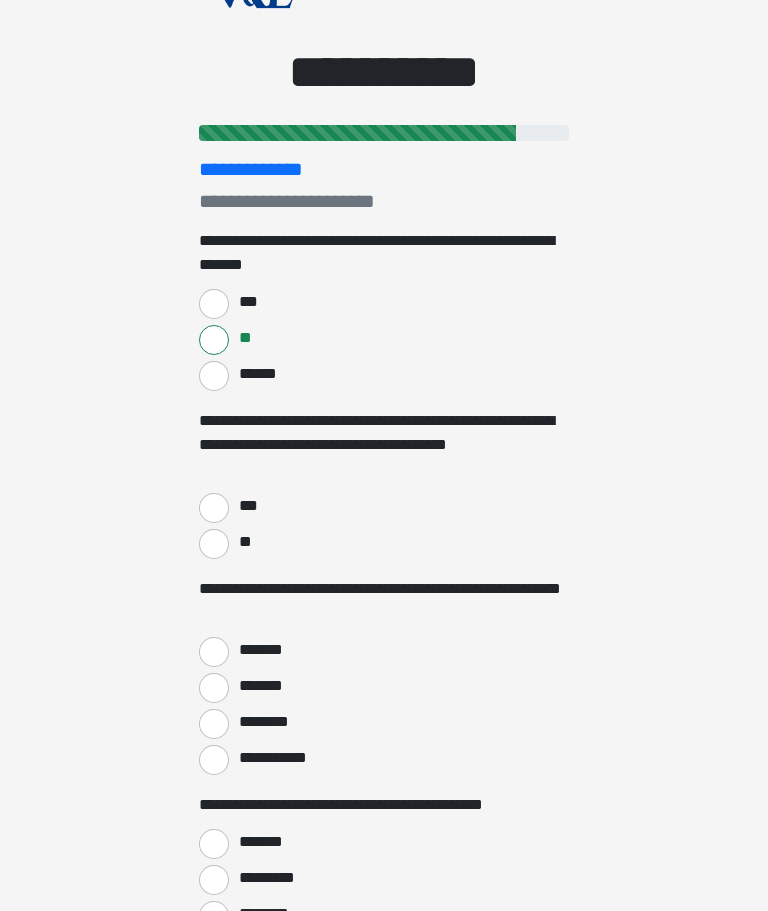 click on "**" at bounding box center [214, 544] 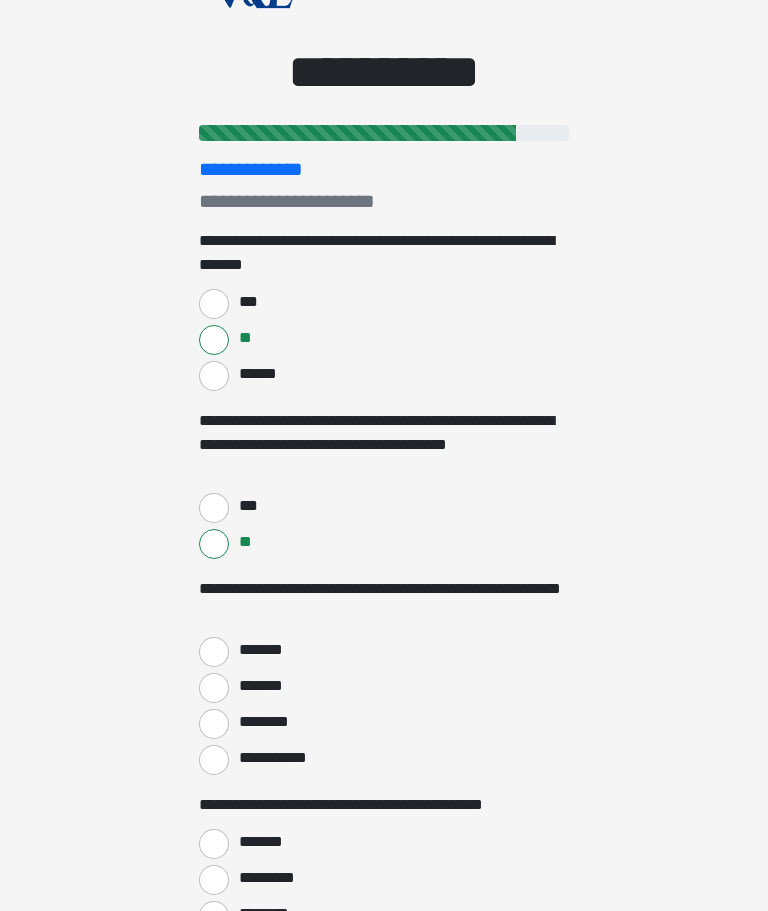 click on "*******" at bounding box center [214, 688] 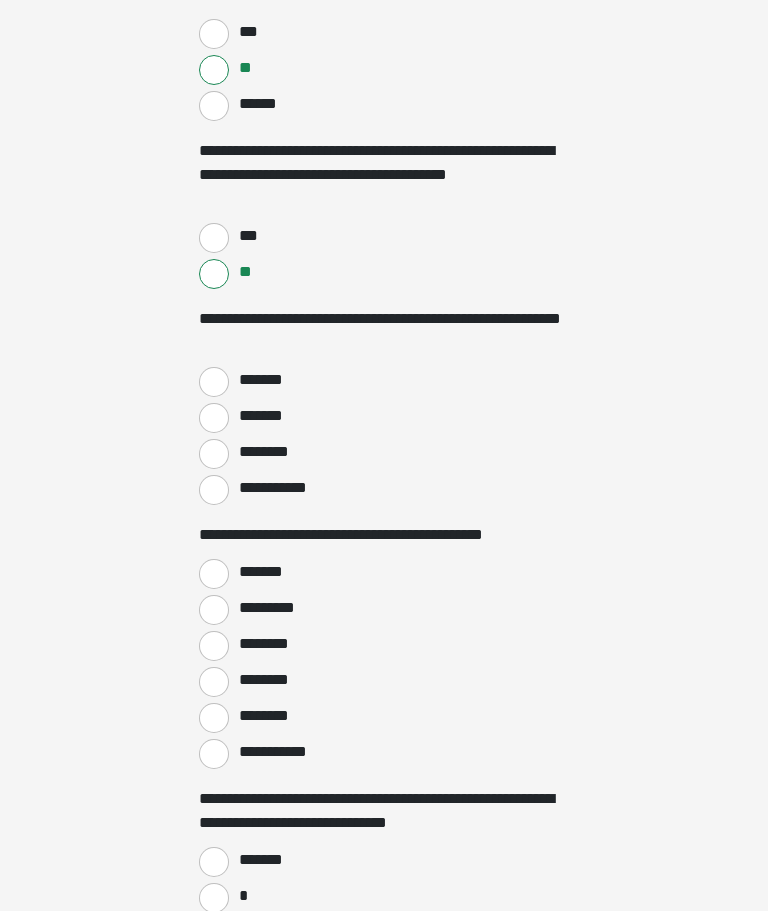 scroll, scrollTop: 396, scrollLeft: 0, axis: vertical 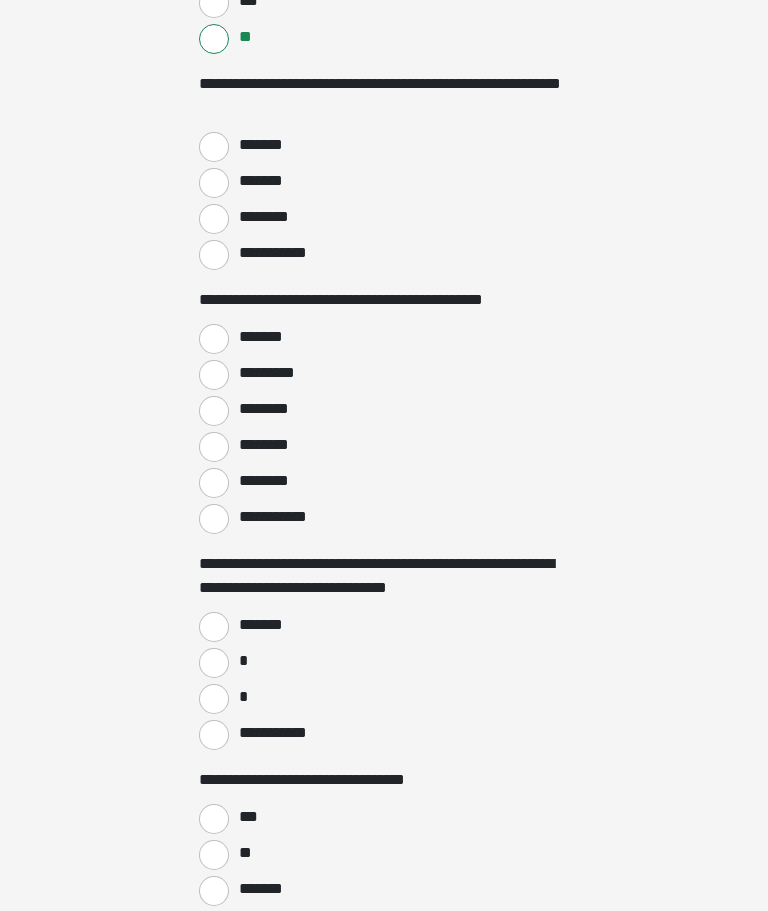 click on "*" at bounding box center [214, 663] 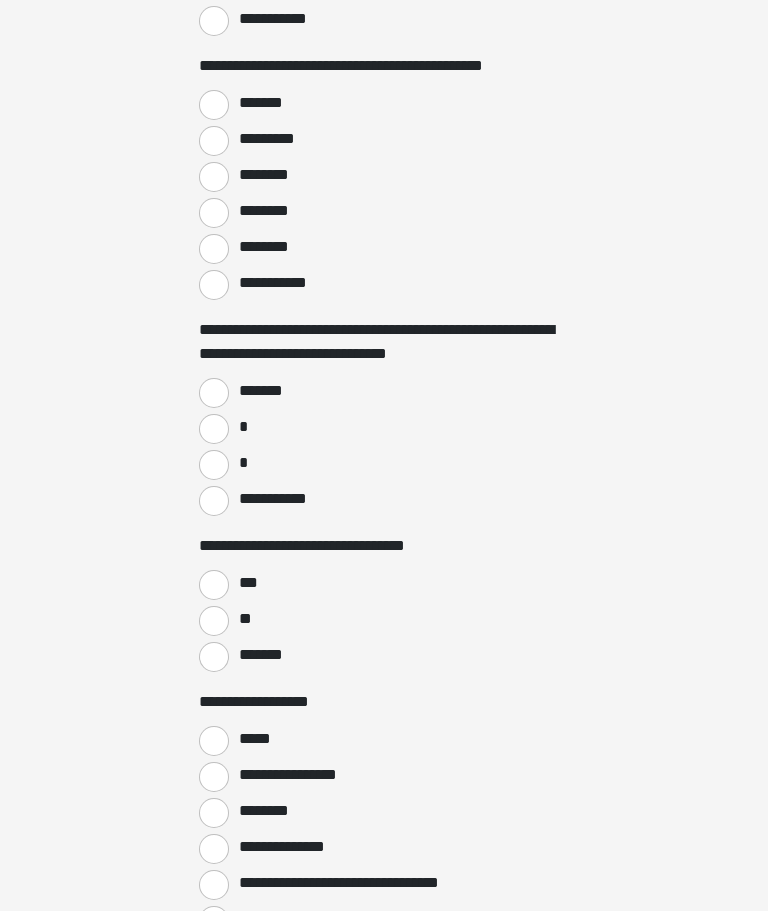 click on "**" at bounding box center (214, 621) 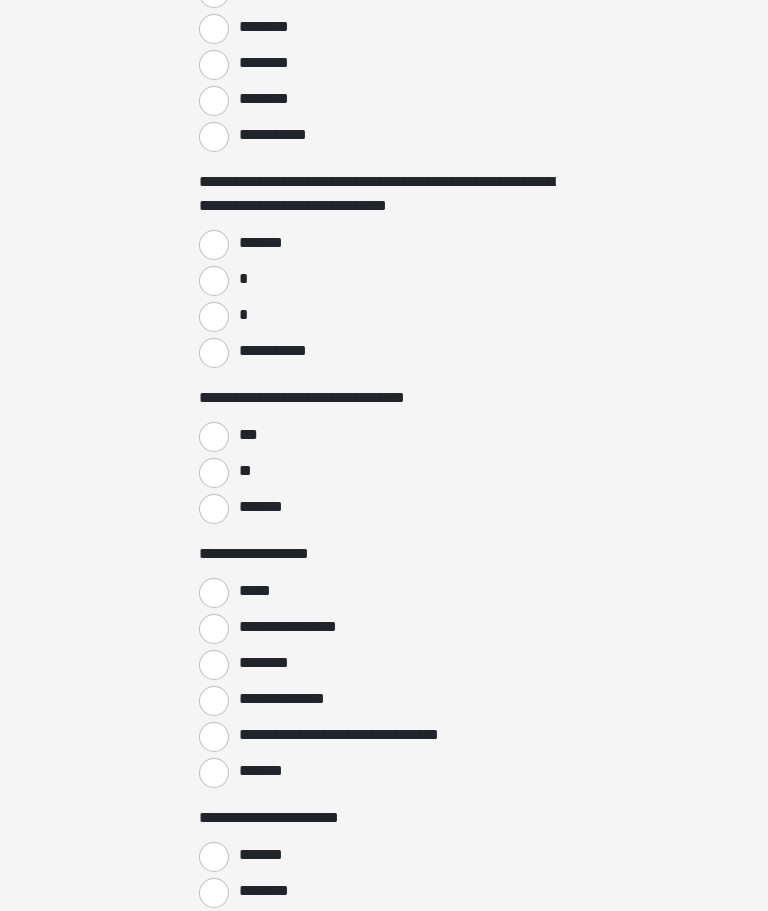 click on "*****" at bounding box center [214, 593] 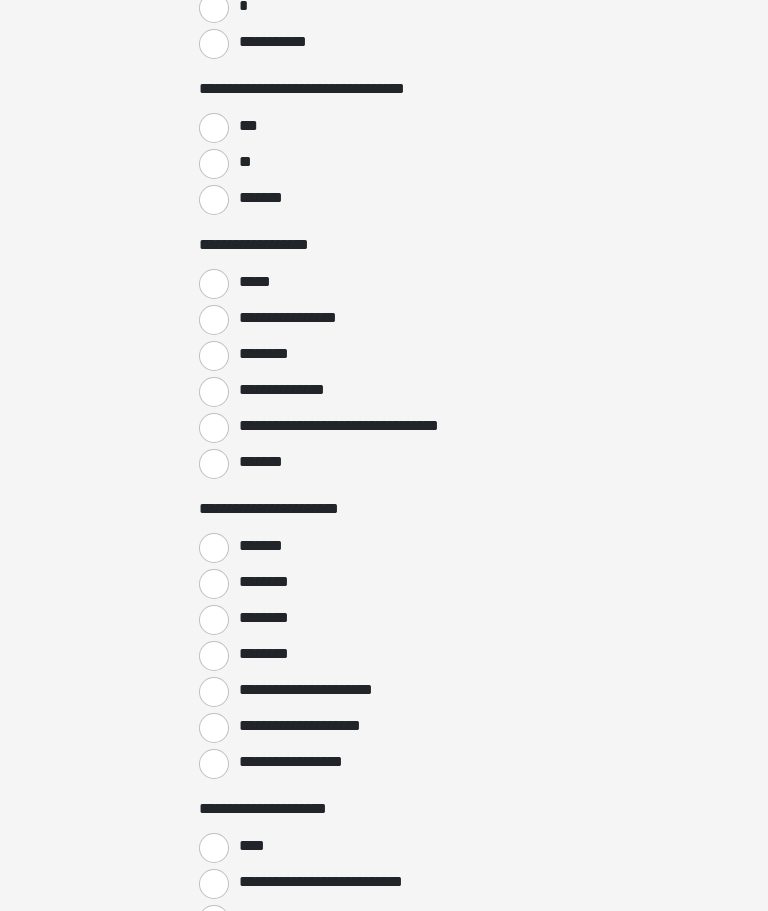 scroll, scrollTop: 1360, scrollLeft: 0, axis: vertical 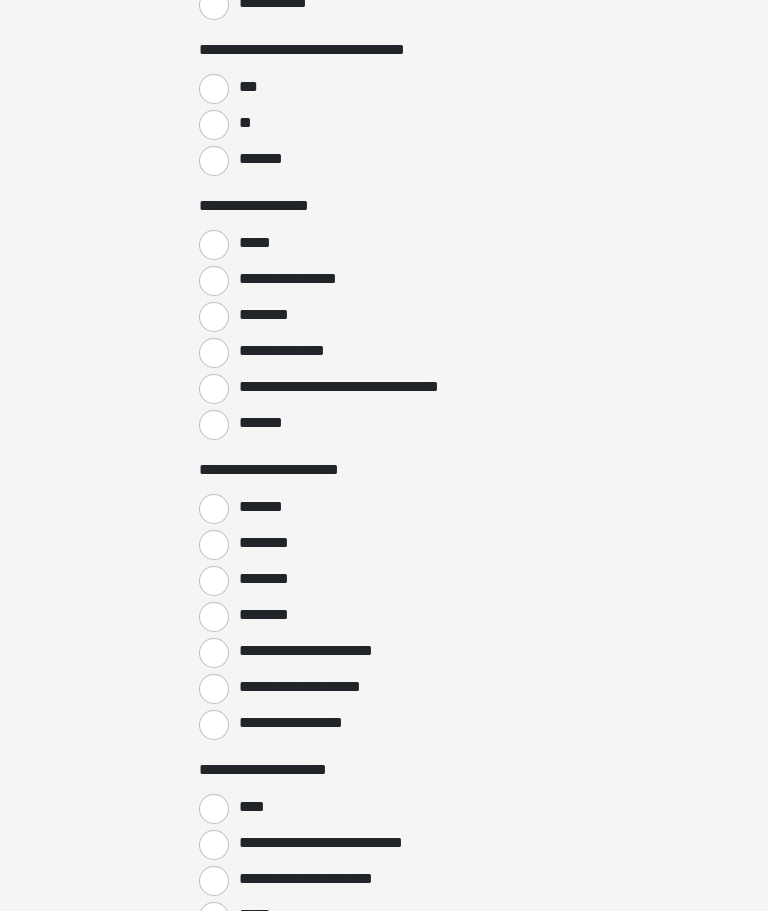 click on "**********" at bounding box center [214, 725] 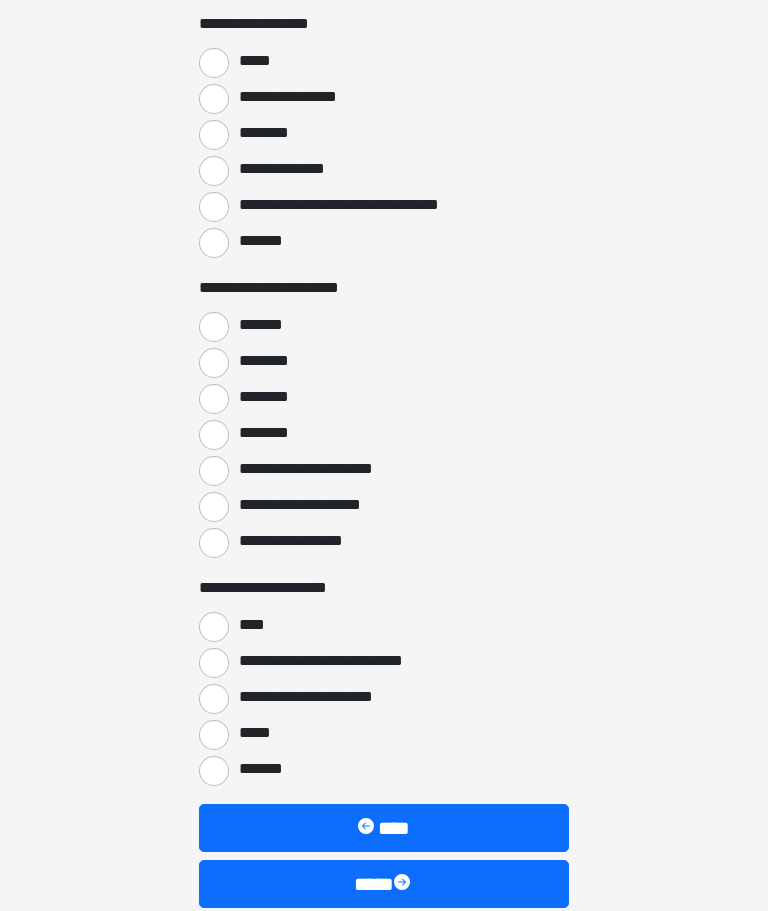 click on "****" at bounding box center [214, 628] 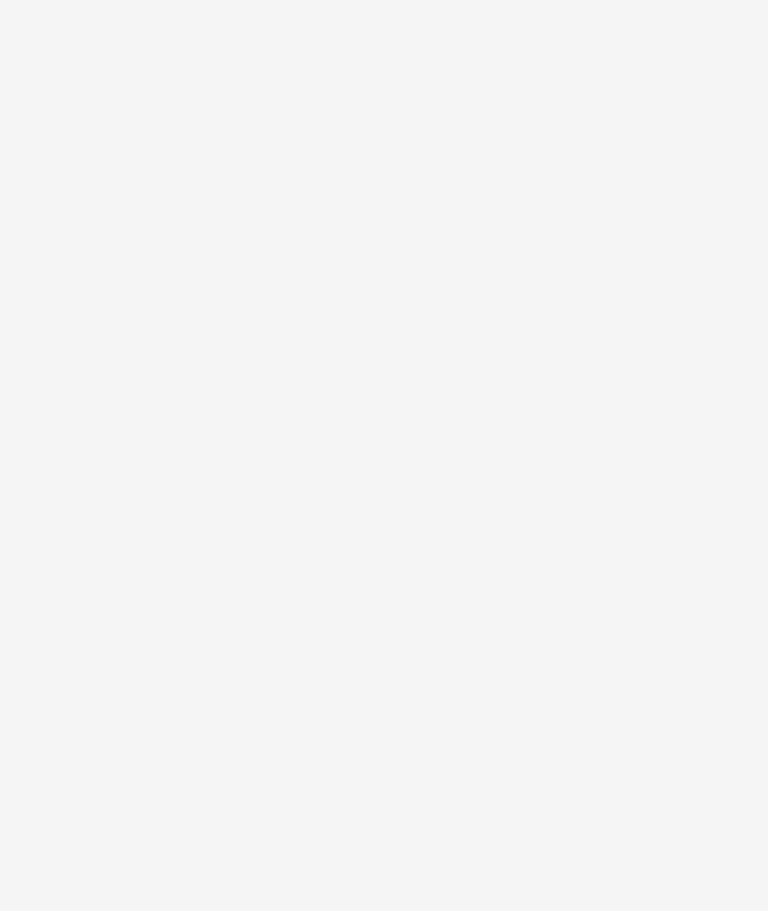 scroll, scrollTop: 0, scrollLeft: 0, axis: both 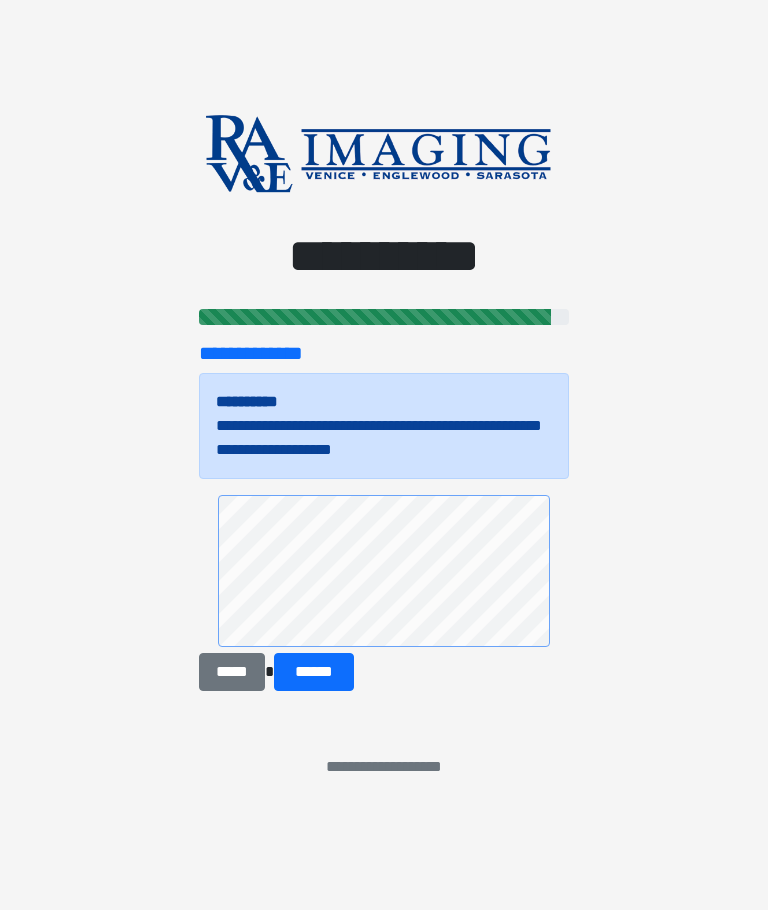 click on "******" at bounding box center (314, 673) 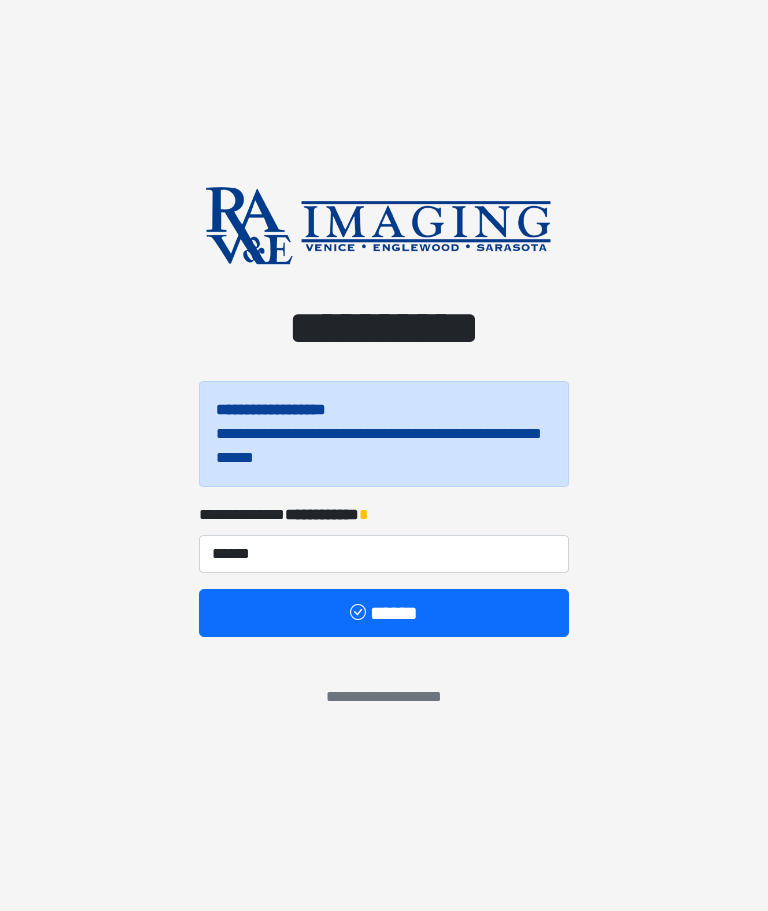 scroll, scrollTop: 0, scrollLeft: 0, axis: both 